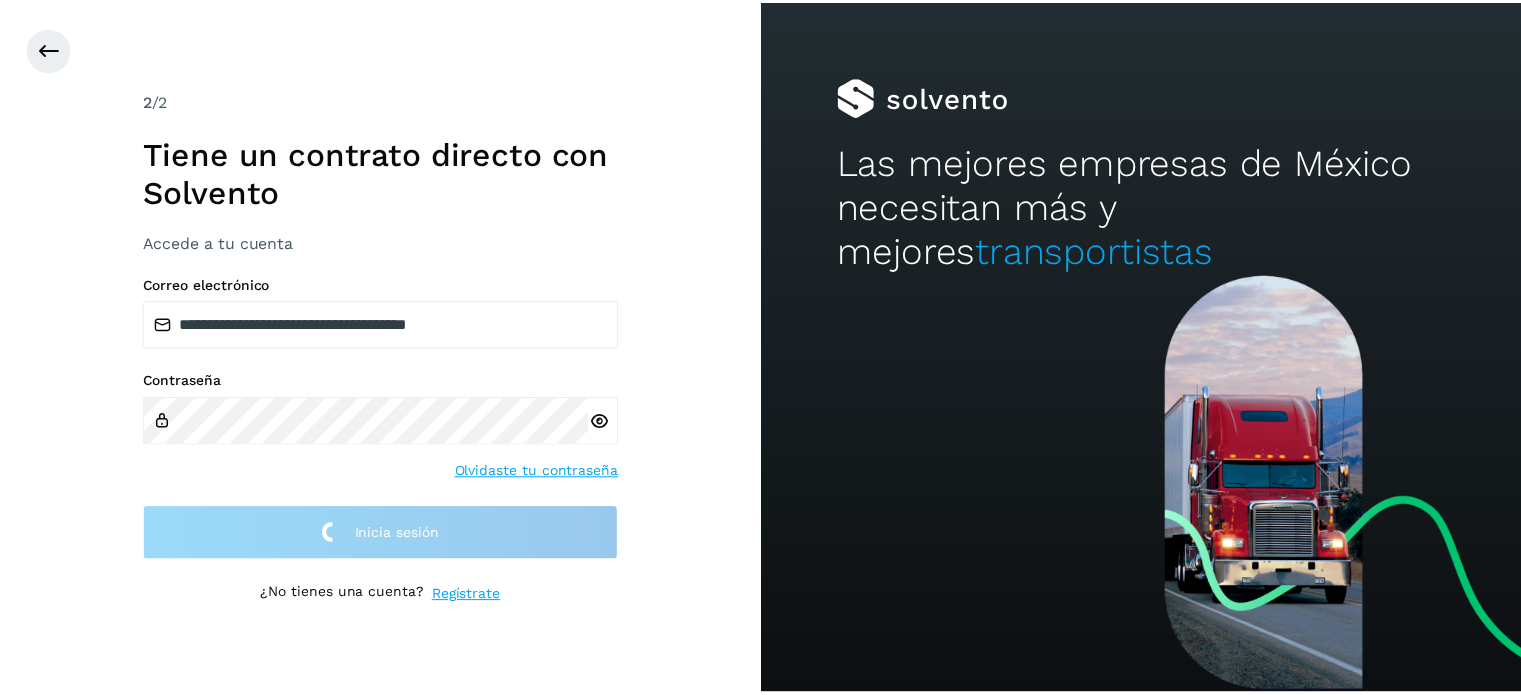 scroll, scrollTop: 0, scrollLeft: 0, axis: both 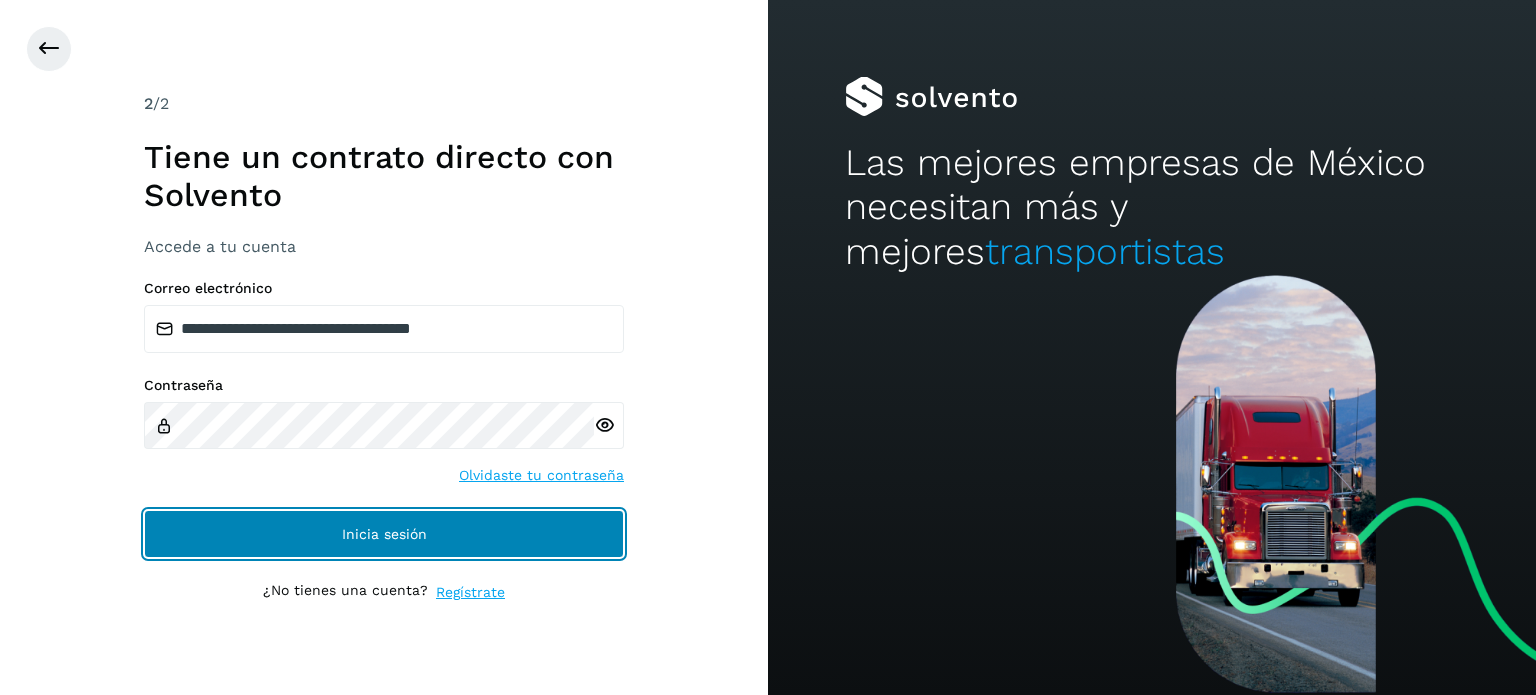 click on "Inicia sesión" at bounding box center [384, 534] 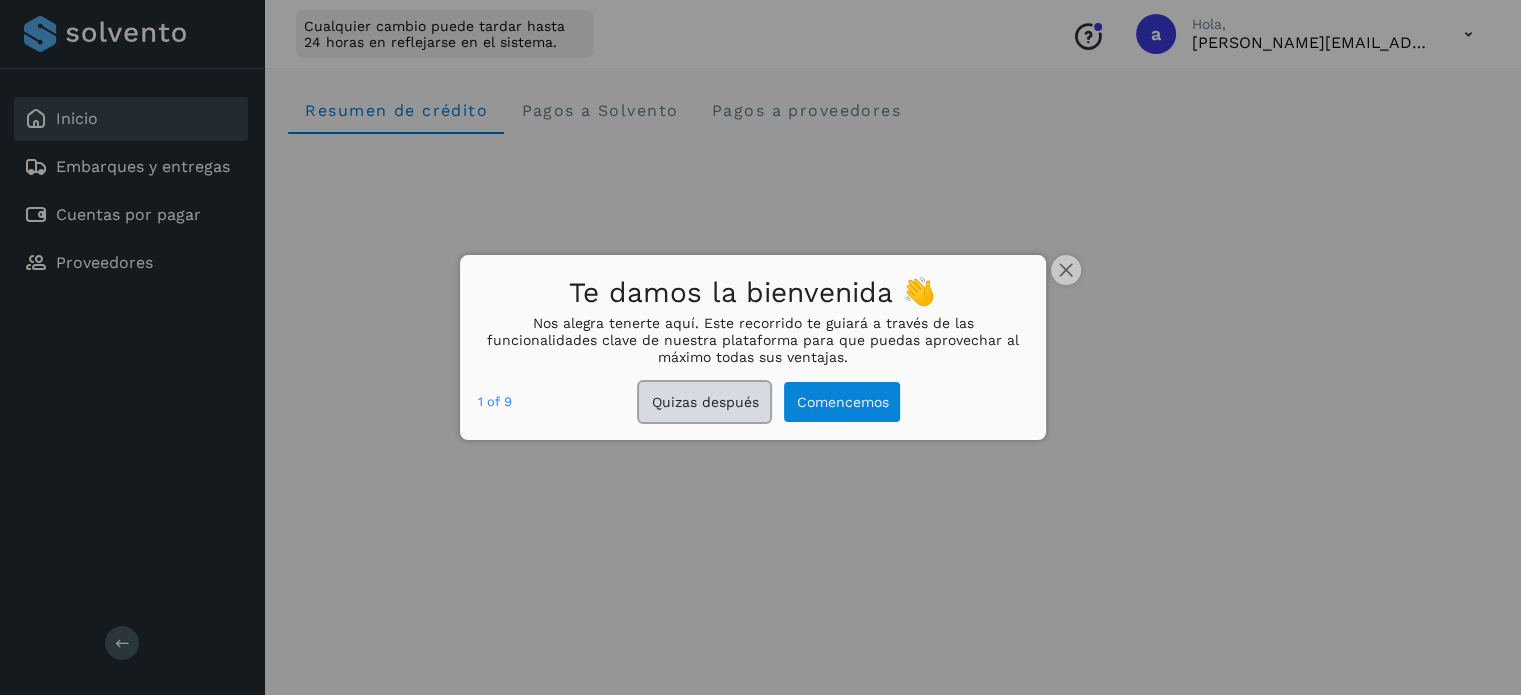 click on "Quizas después" at bounding box center (704, 402) 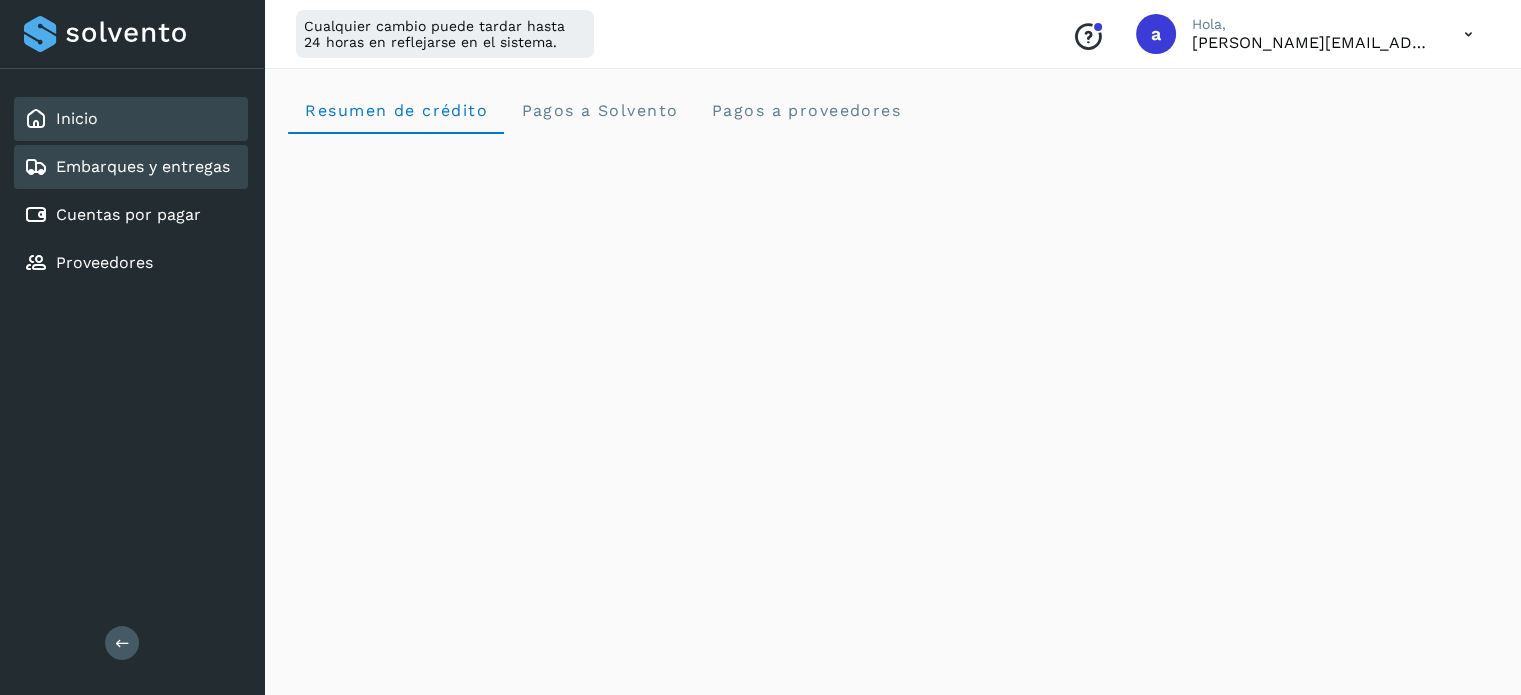 click on "Embarques y entregas" at bounding box center [143, 166] 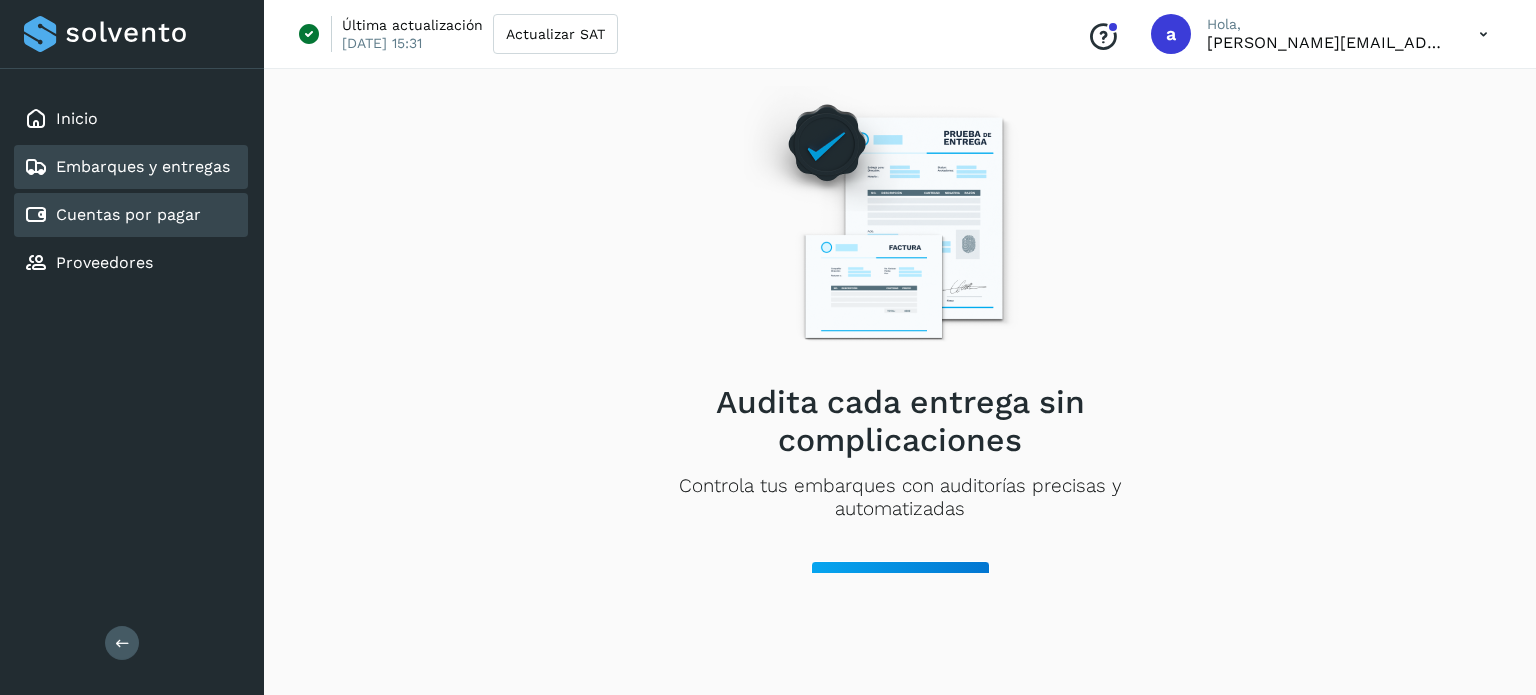 click on "Cuentas por pagar" at bounding box center [128, 214] 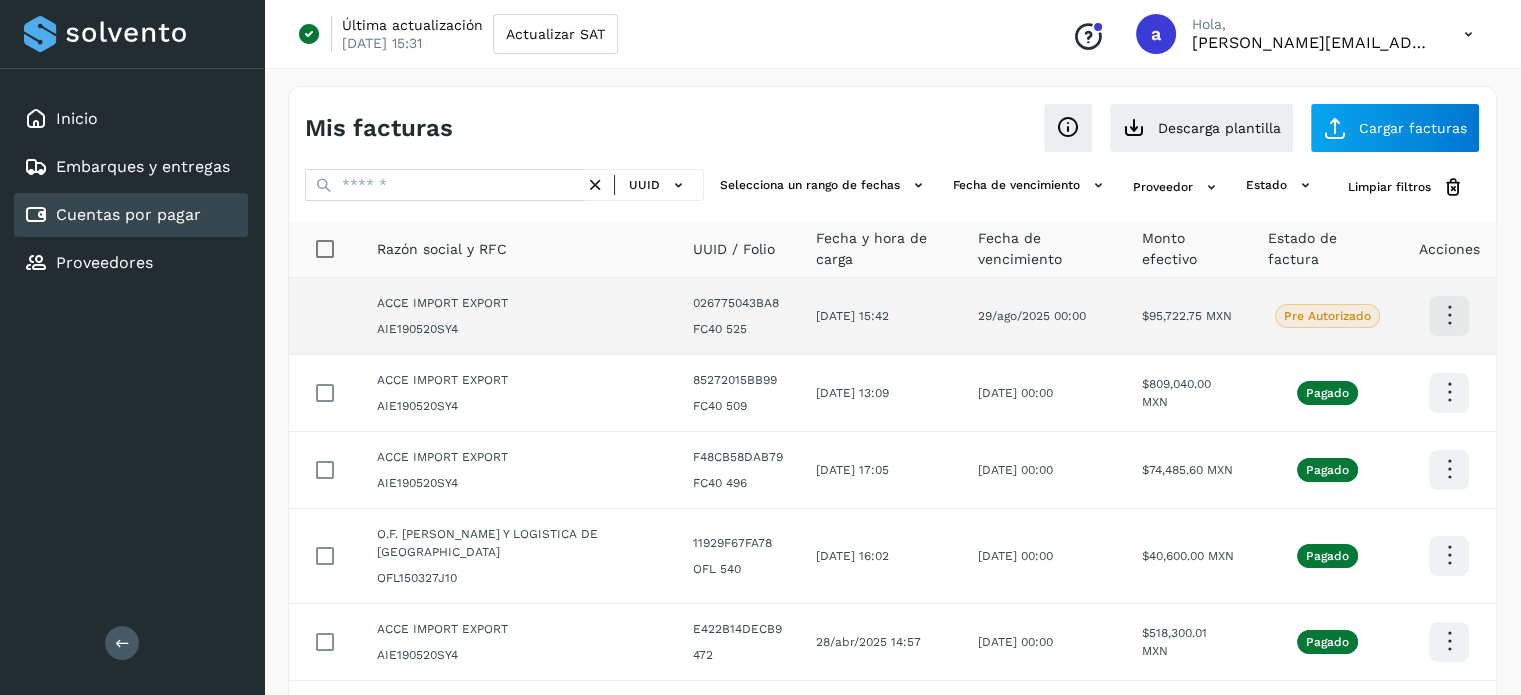 click on "ACCE IMPORT EXPORT AIE190520SY4" 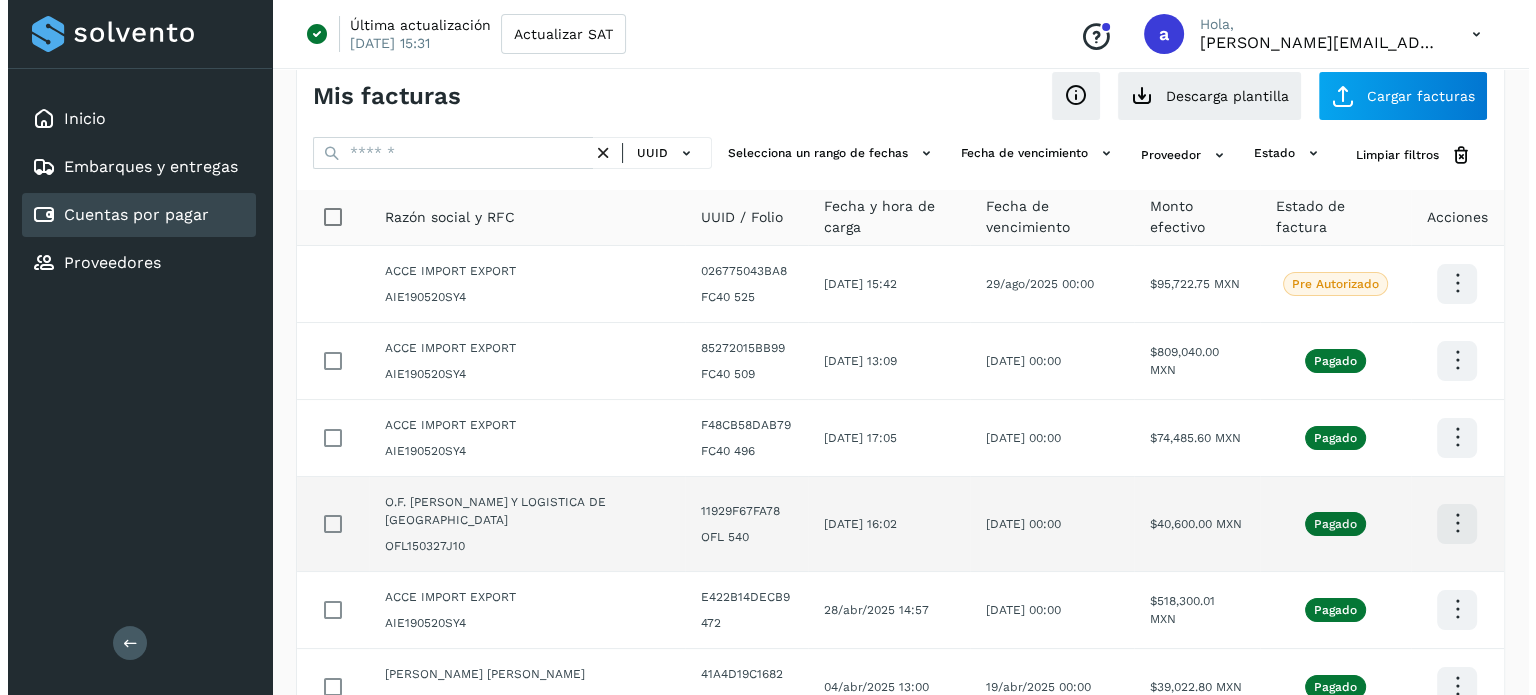 scroll, scrollTop: 0, scrollLeft: 0, axis: both 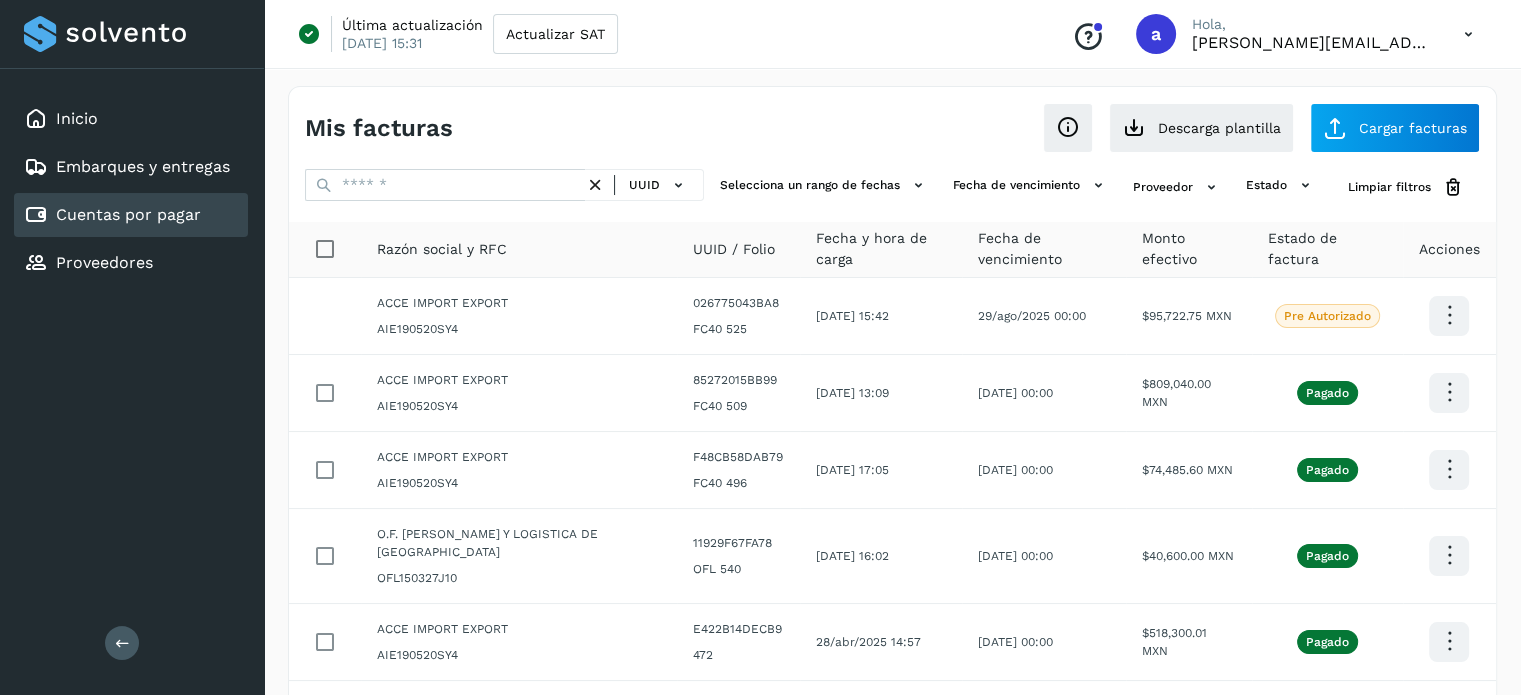 click at bounding box center [1468, 34] 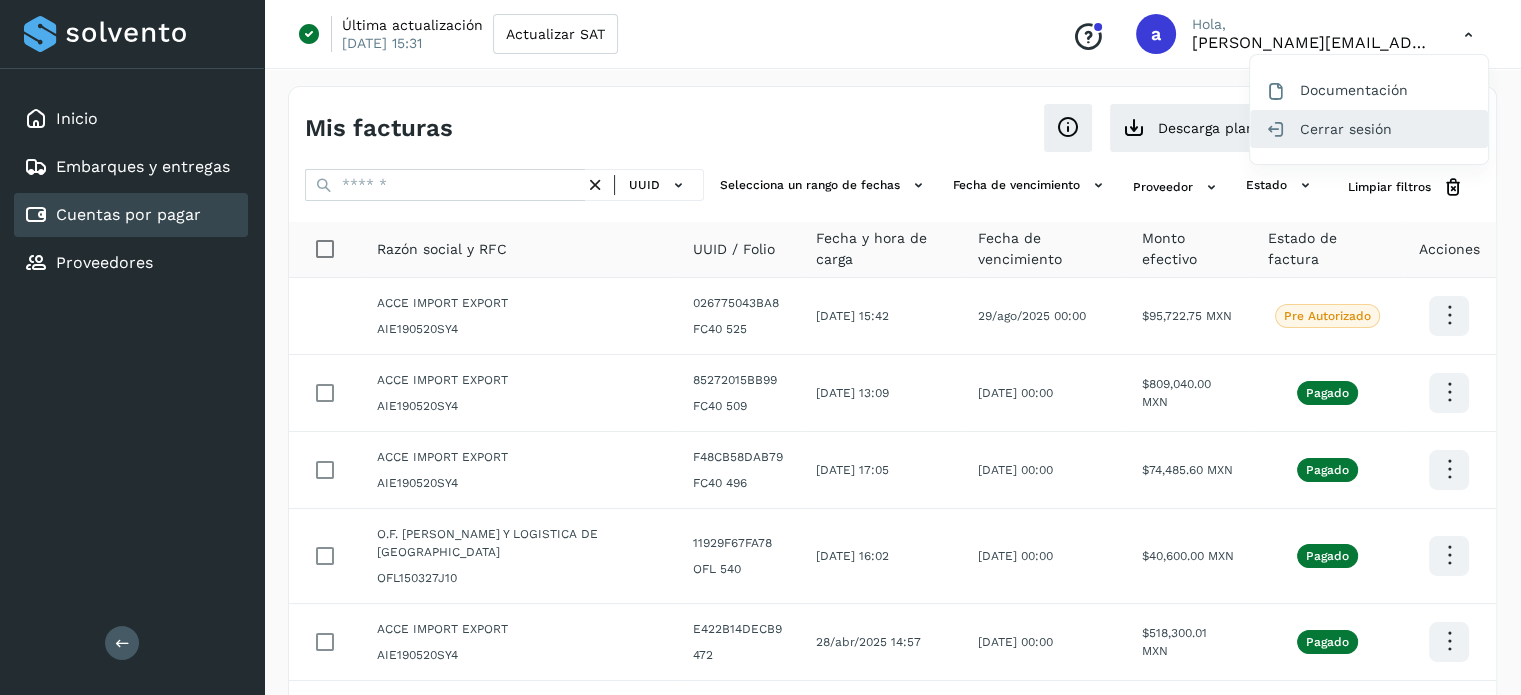 click on "Cerrar sesión" 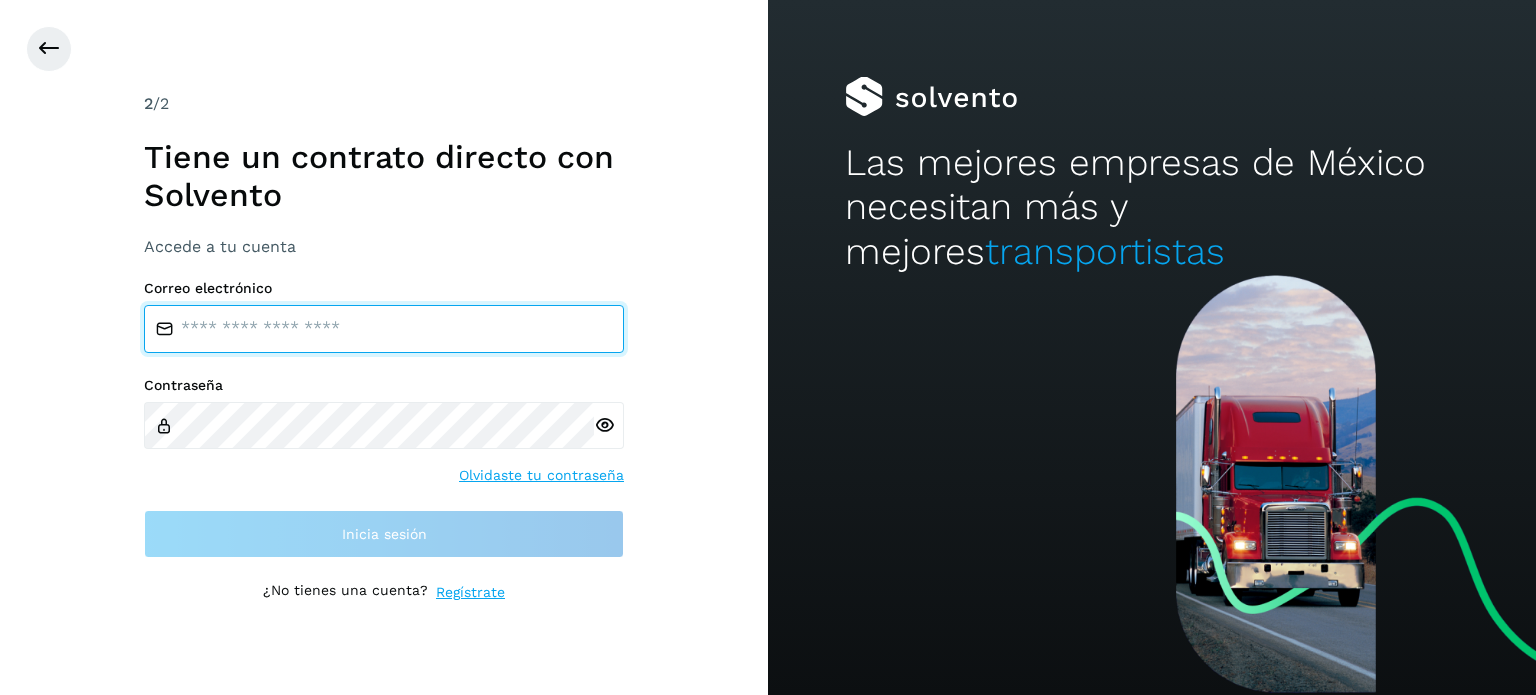 type on "**********" 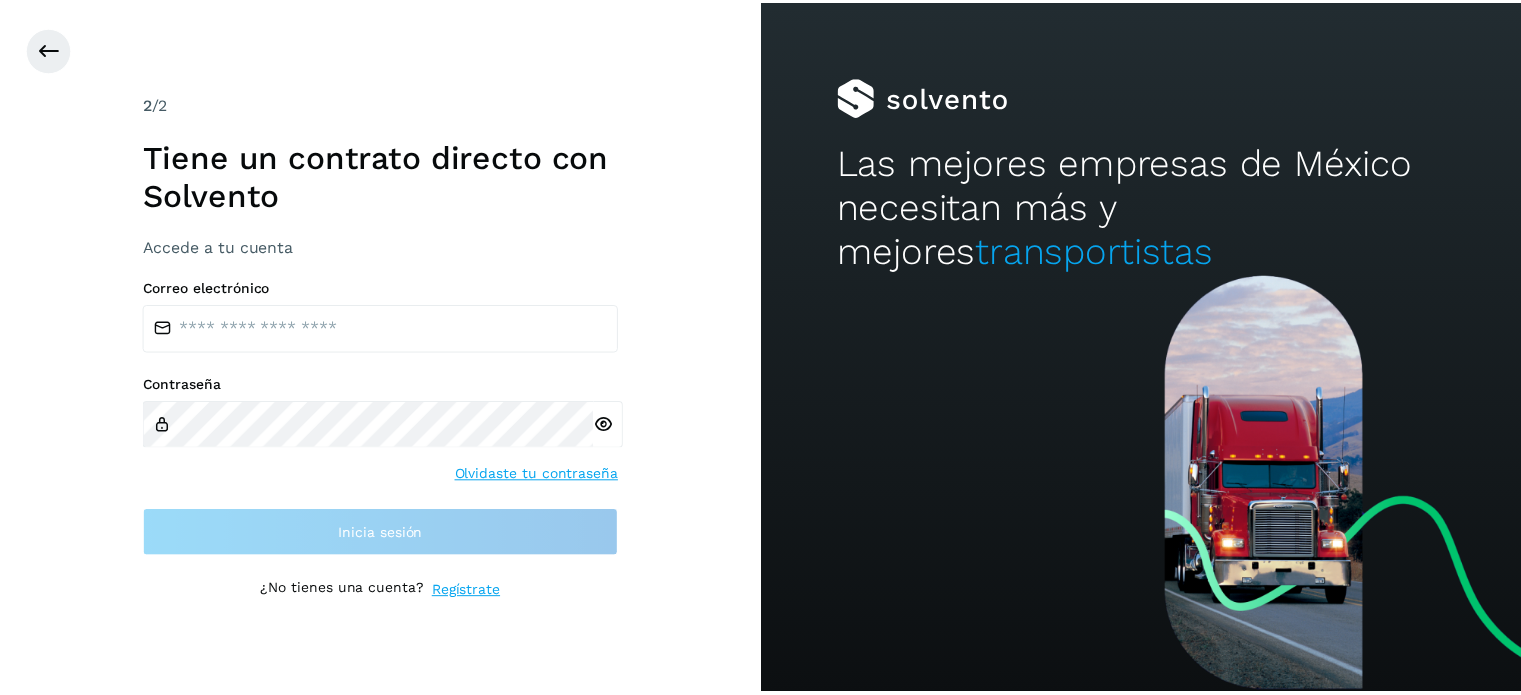 scroll, scrollTop: 0, scrollLeft: 0, axis: both 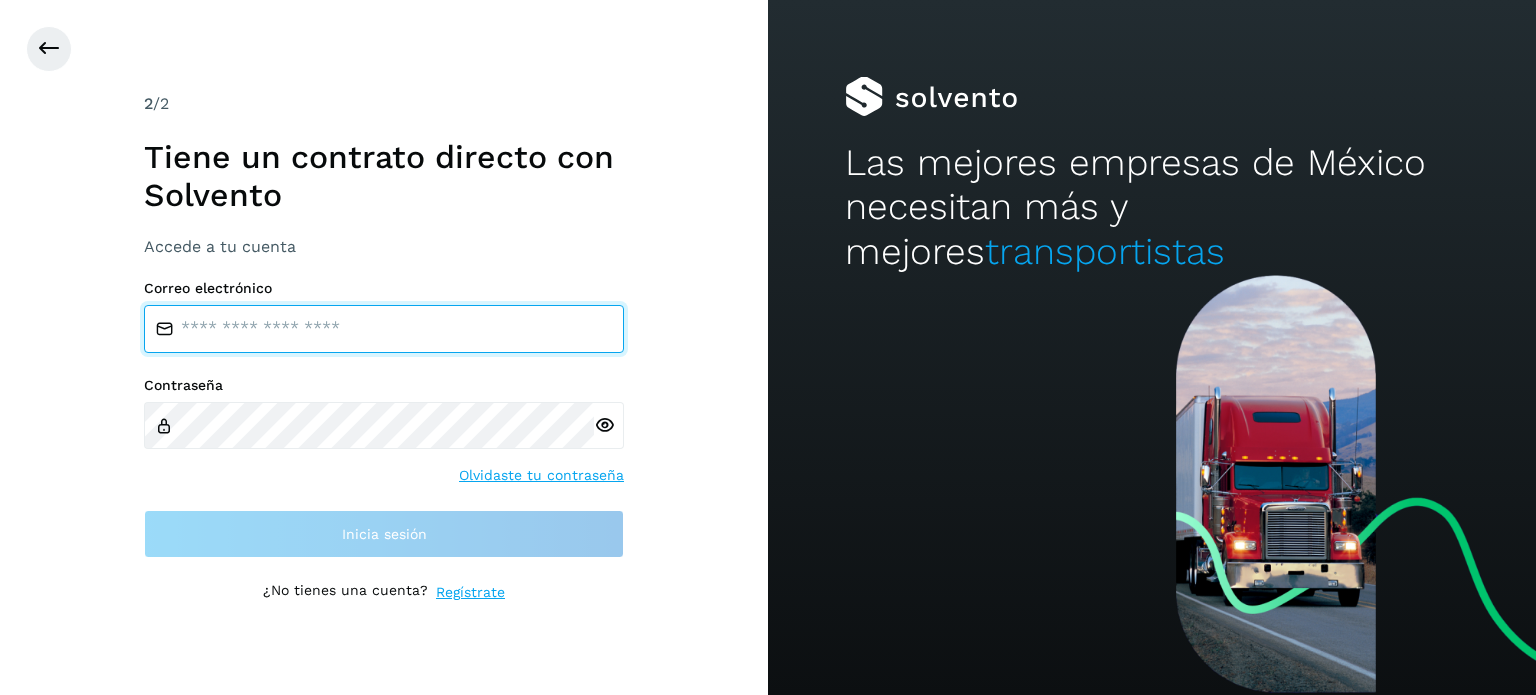 type on "**********" 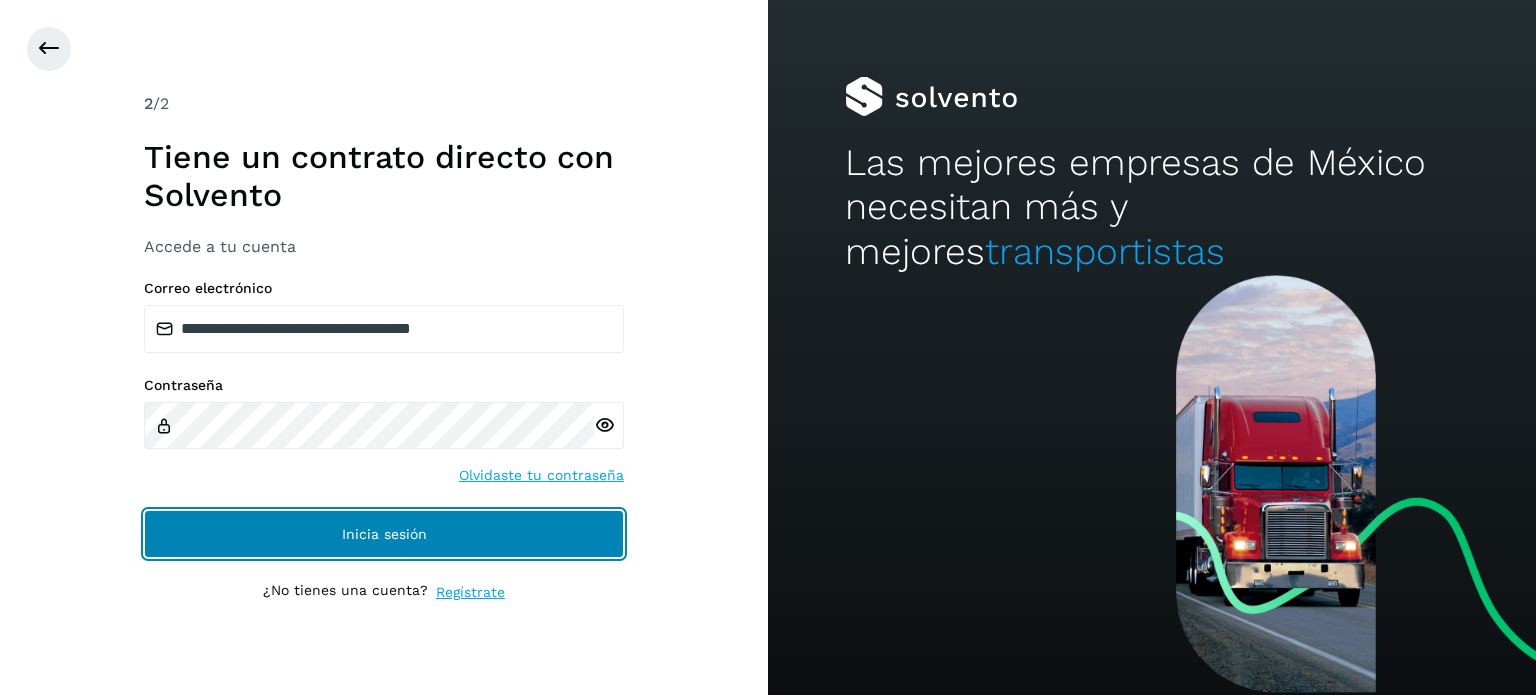 click on "Inicia sesión" 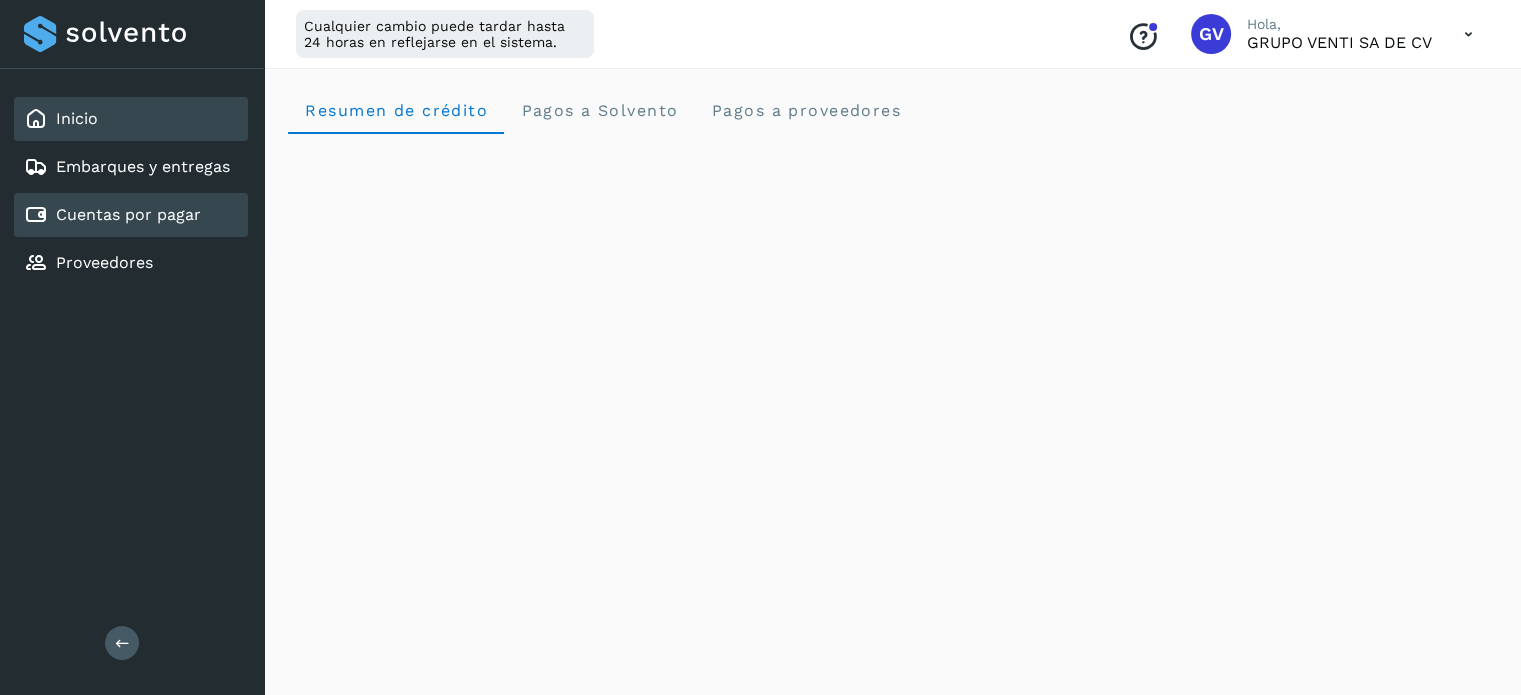 click on "Cuentas por pagar" at bounding box center [128, 214] 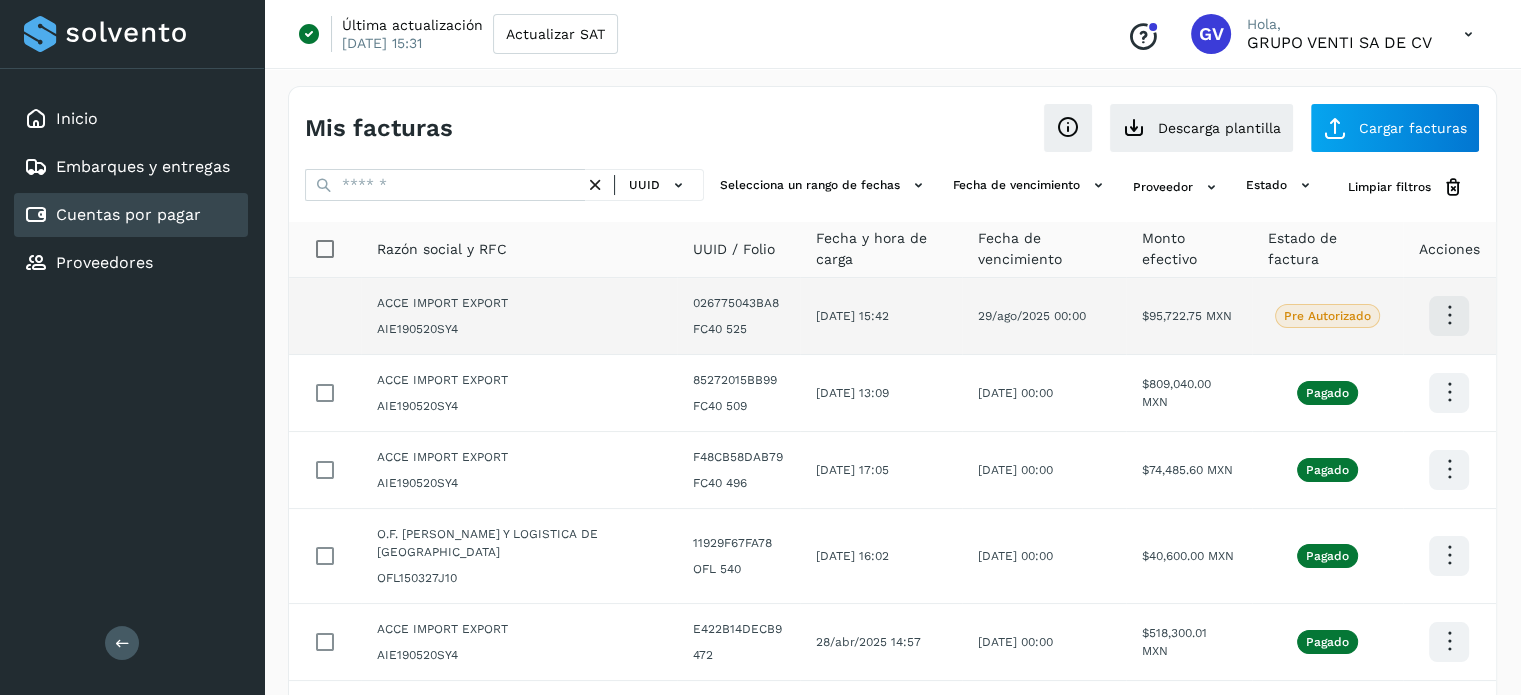 click at bounding box center (1449, 315) 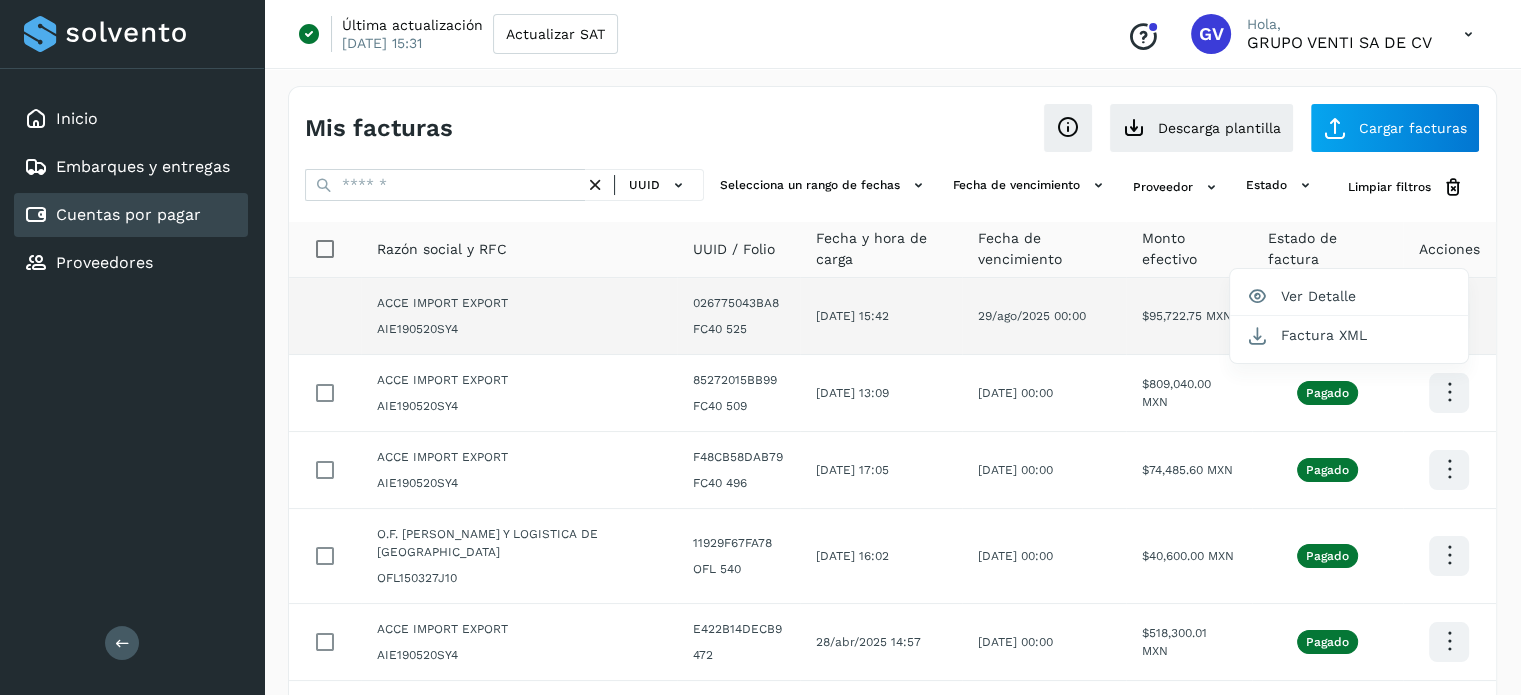 click at bounding box center [760, 347] 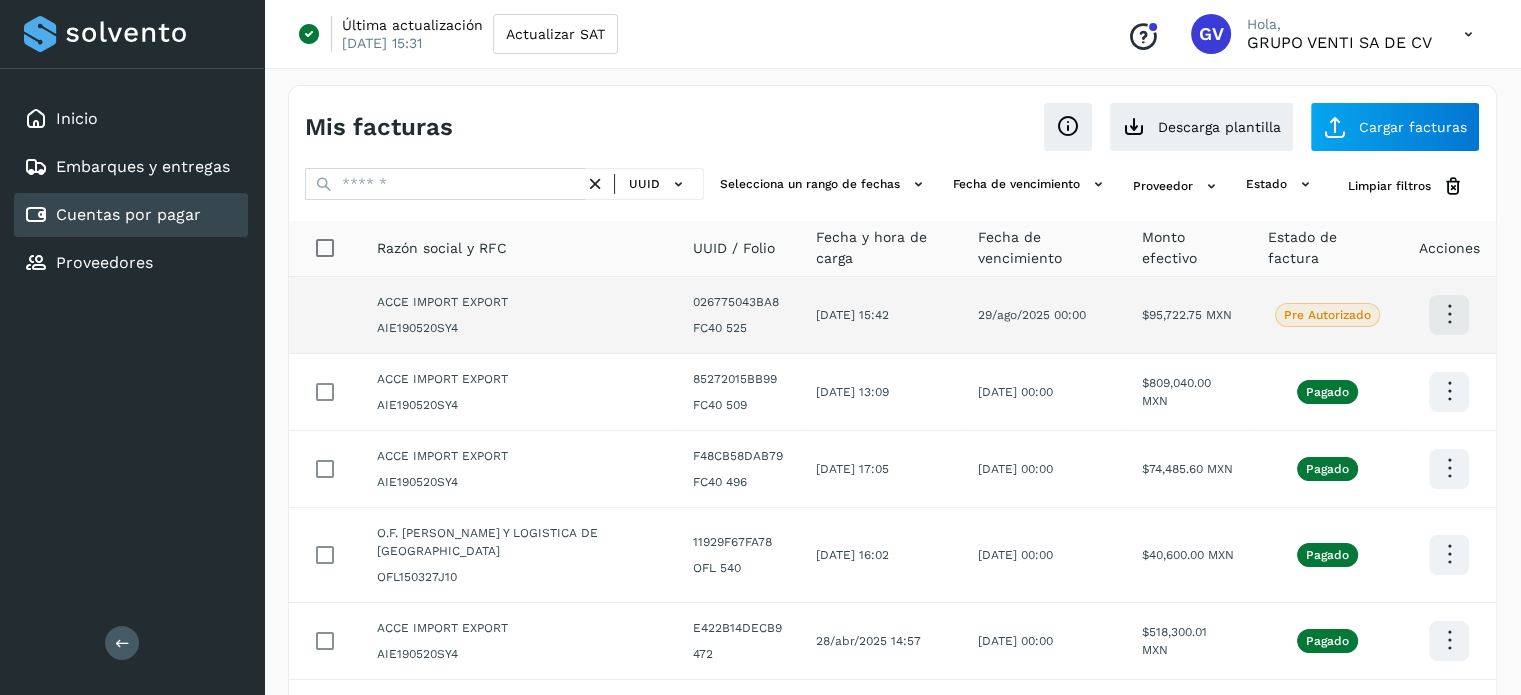 scroll, scrollTop: 0, scrollLeft: 0, axis: both 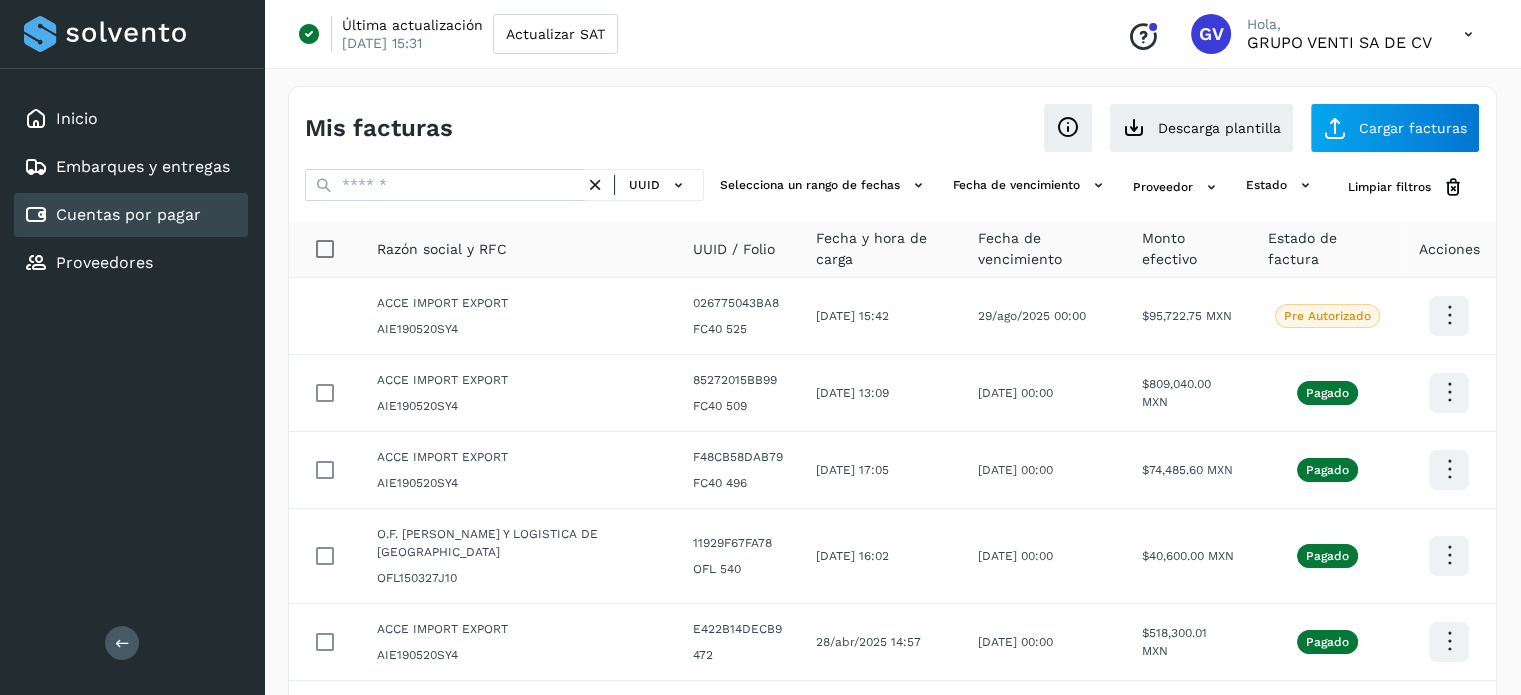 click at bounding box center (1468, 34) 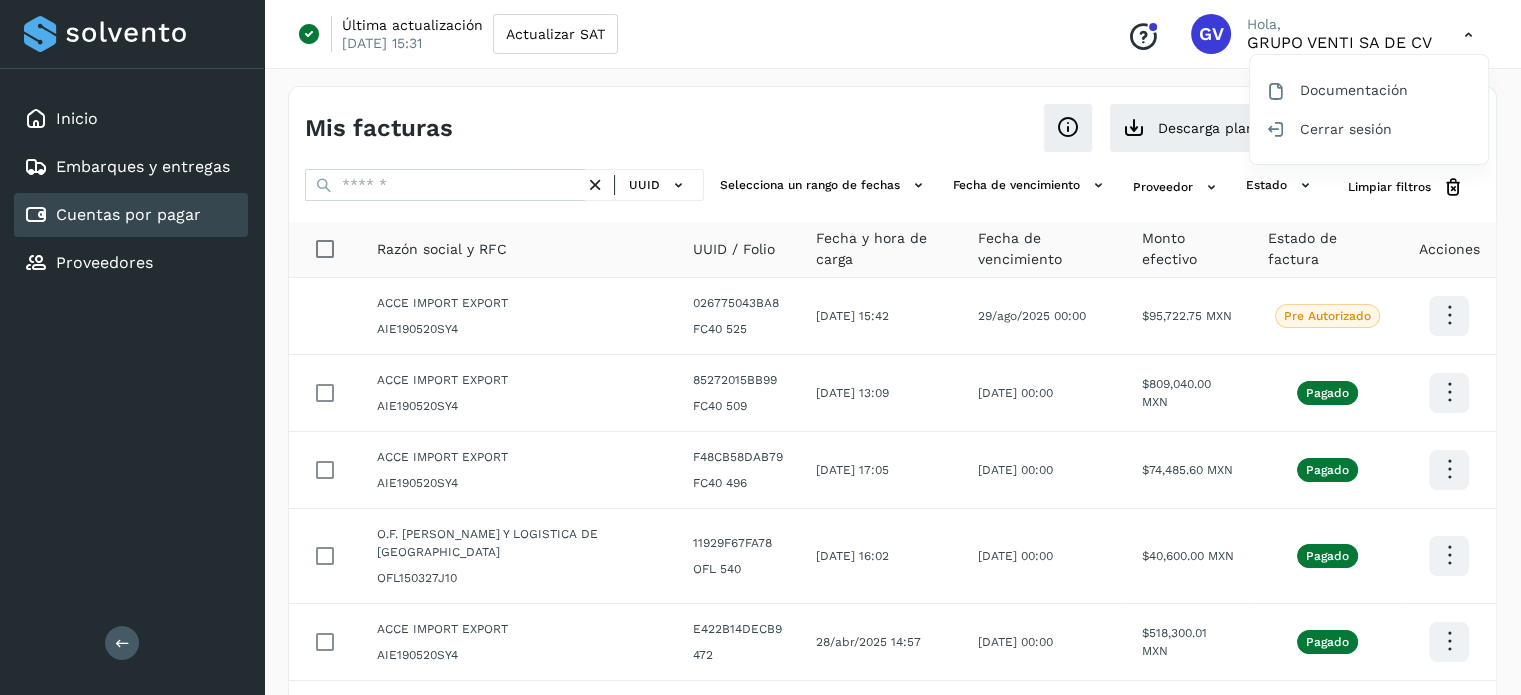 click at bounding box center [760, 347] 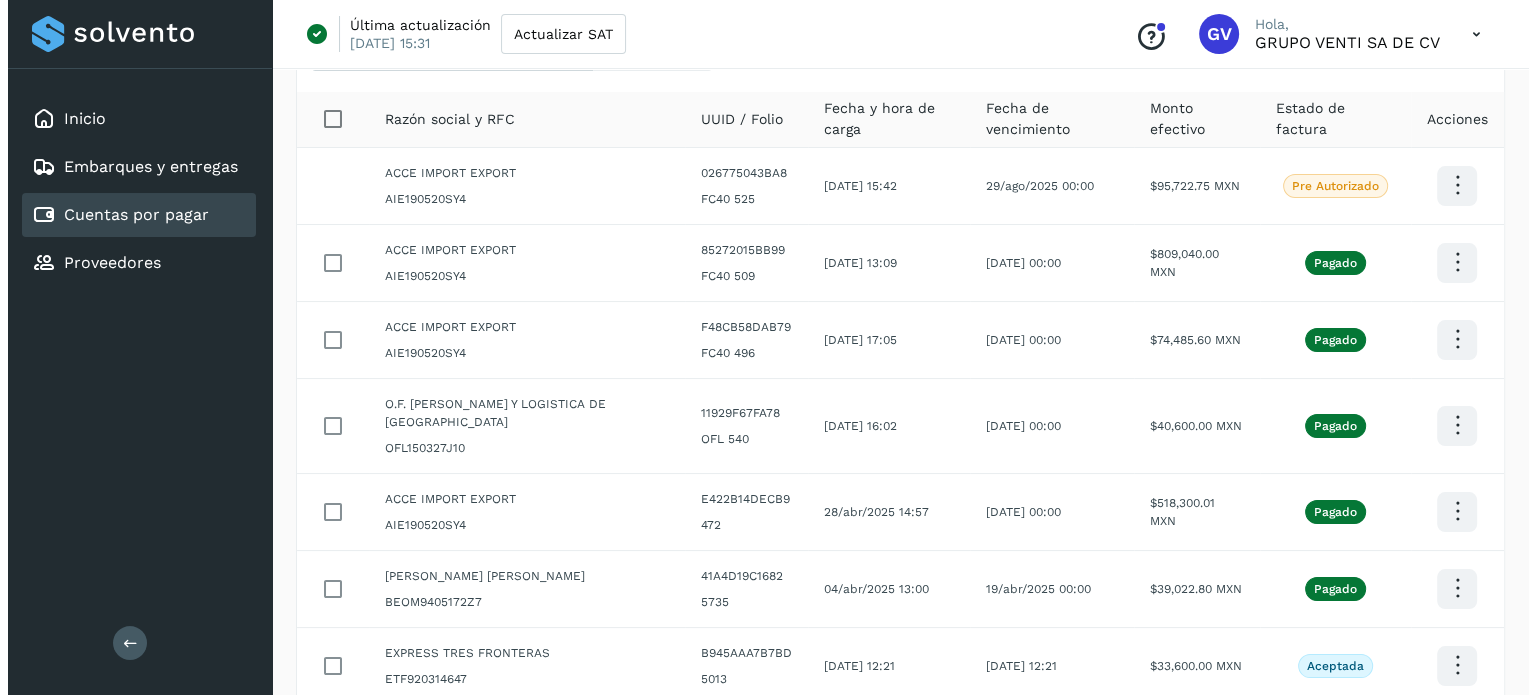 scroll, scrollTop: 0, scrollLeft: 0, axis: both 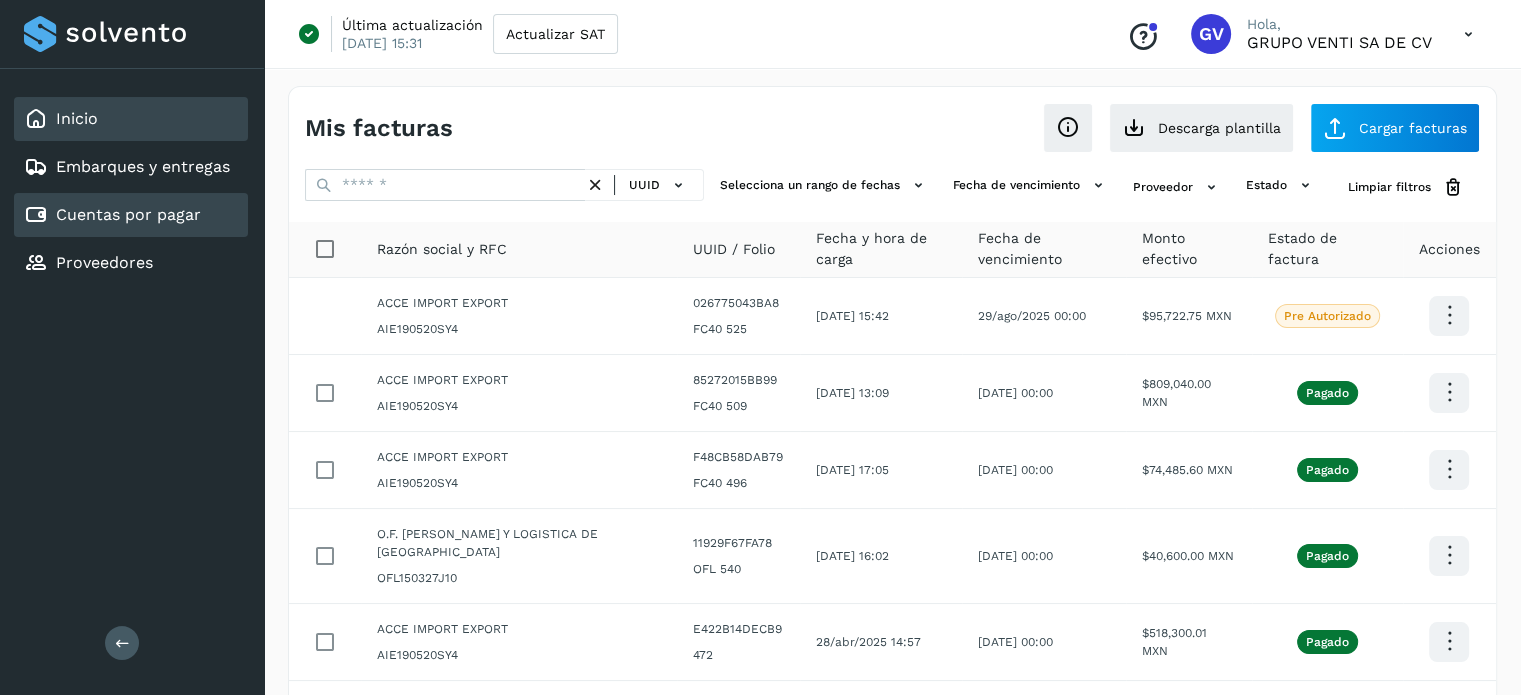 click on "Inicio" at bounding box center [77, 118] 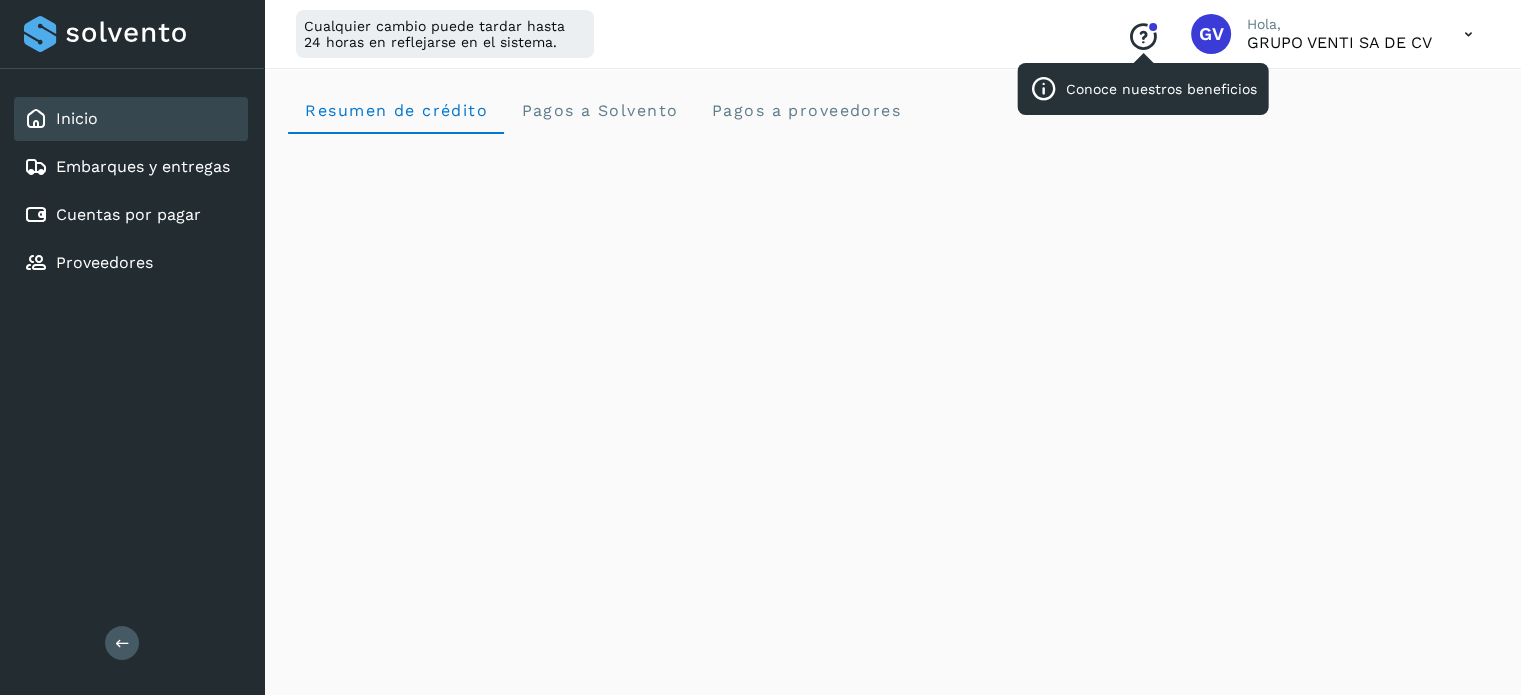 click on "Conoce nuestros beneficios" at bounding box center (1143, 37) 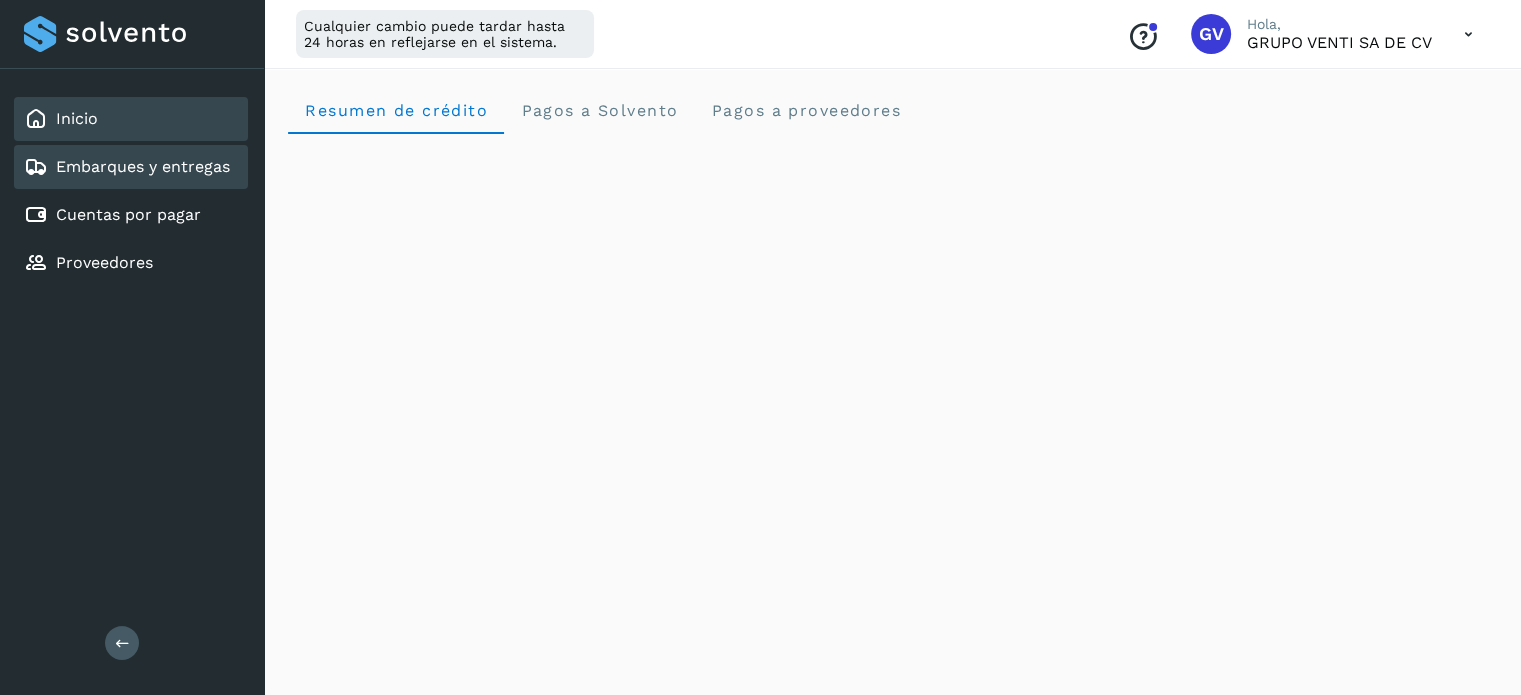 click on "Embarques y entregas" at bounding box center (143, 166) 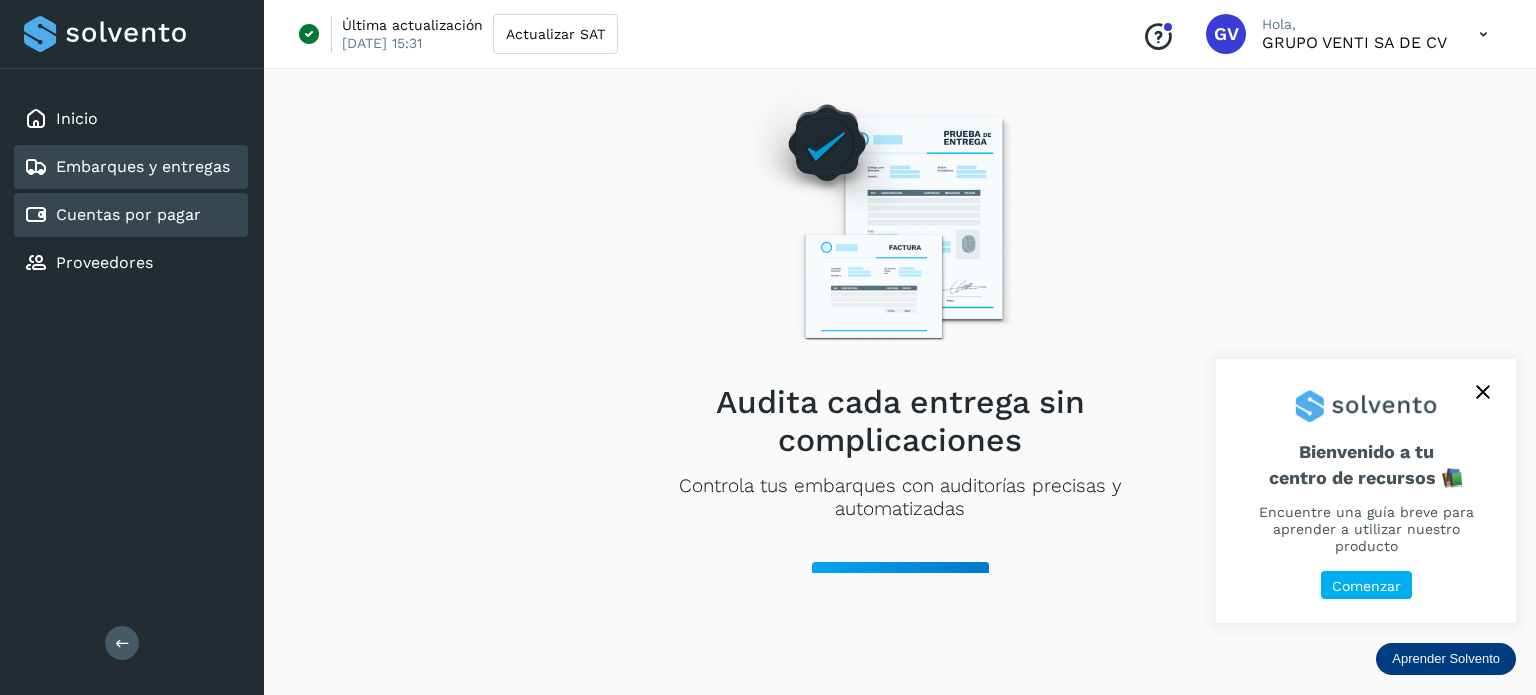 click on "Cuentas por pagar" at bounding box center (128, 214) 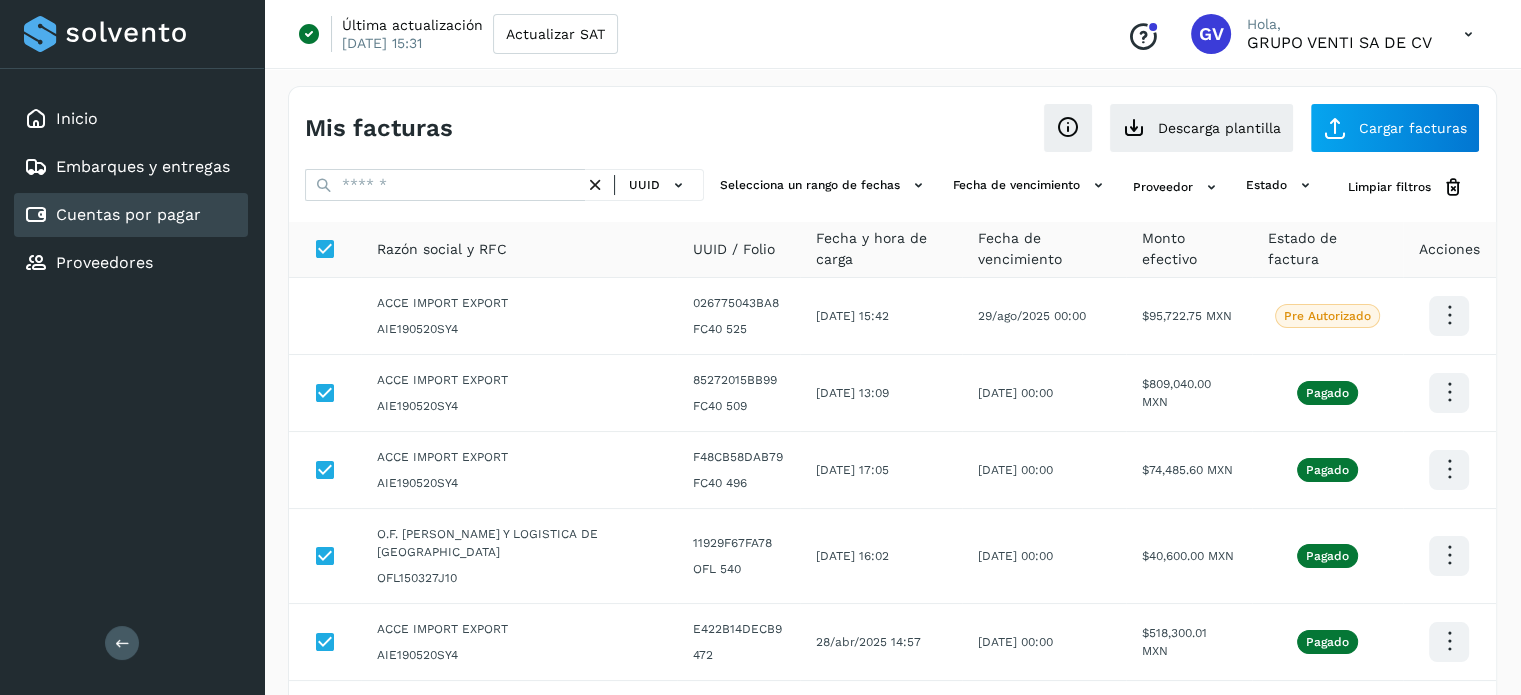 click at bounding box center (1468, 34) 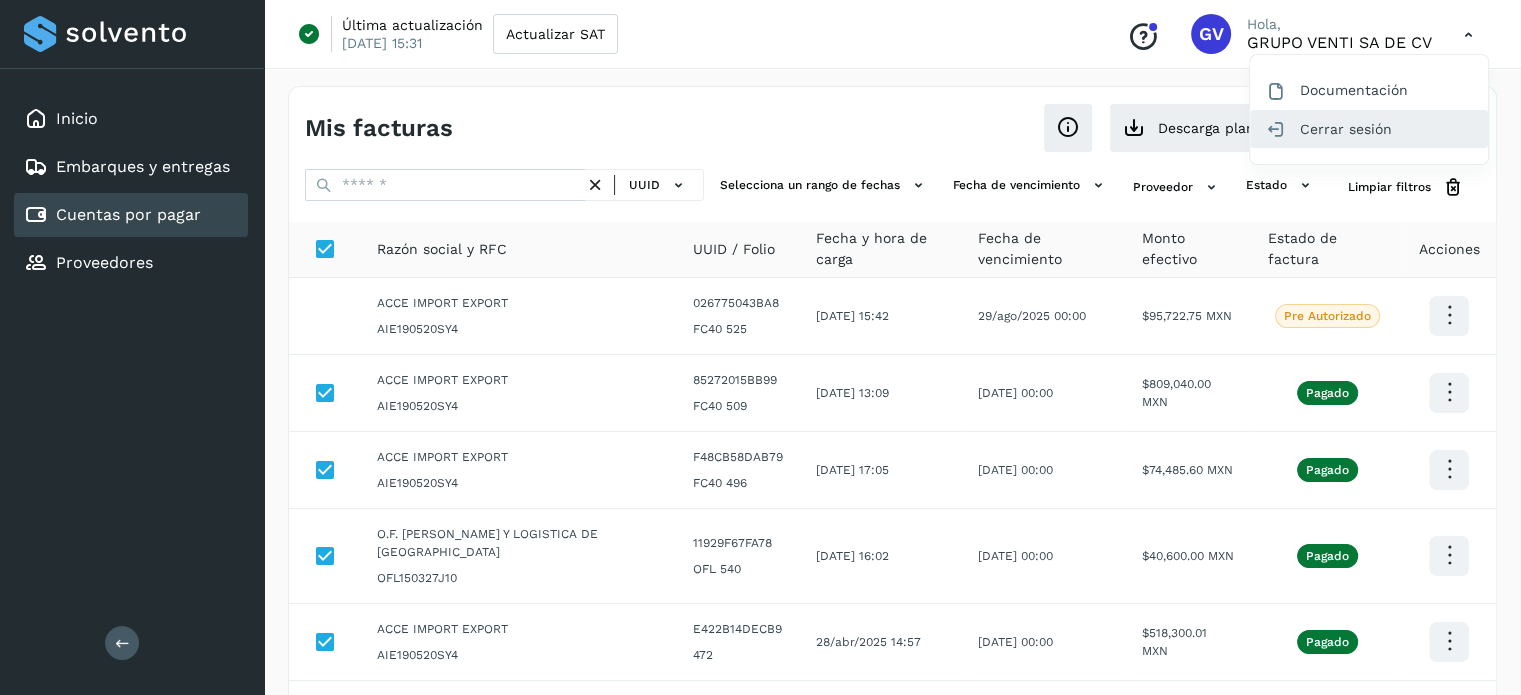 click on "Cerrar sesión" 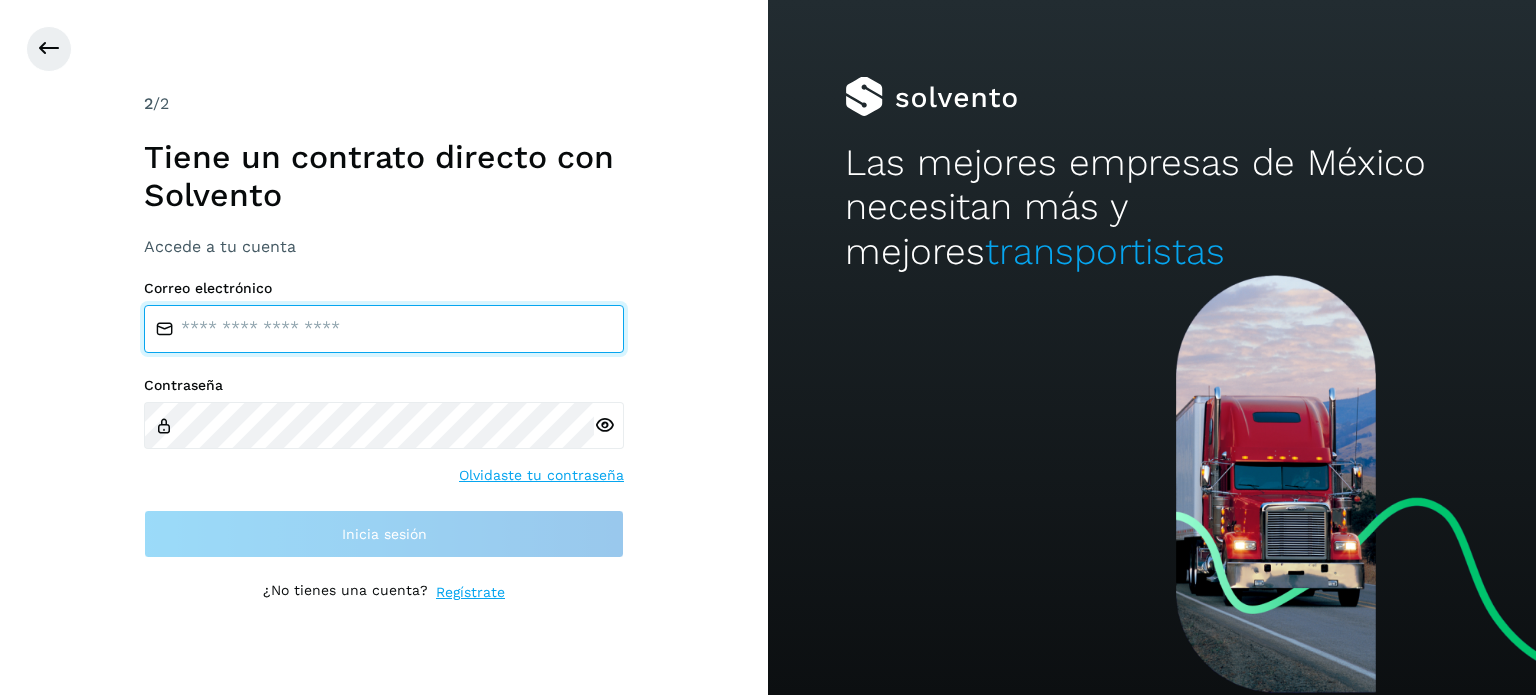 type on "**********" 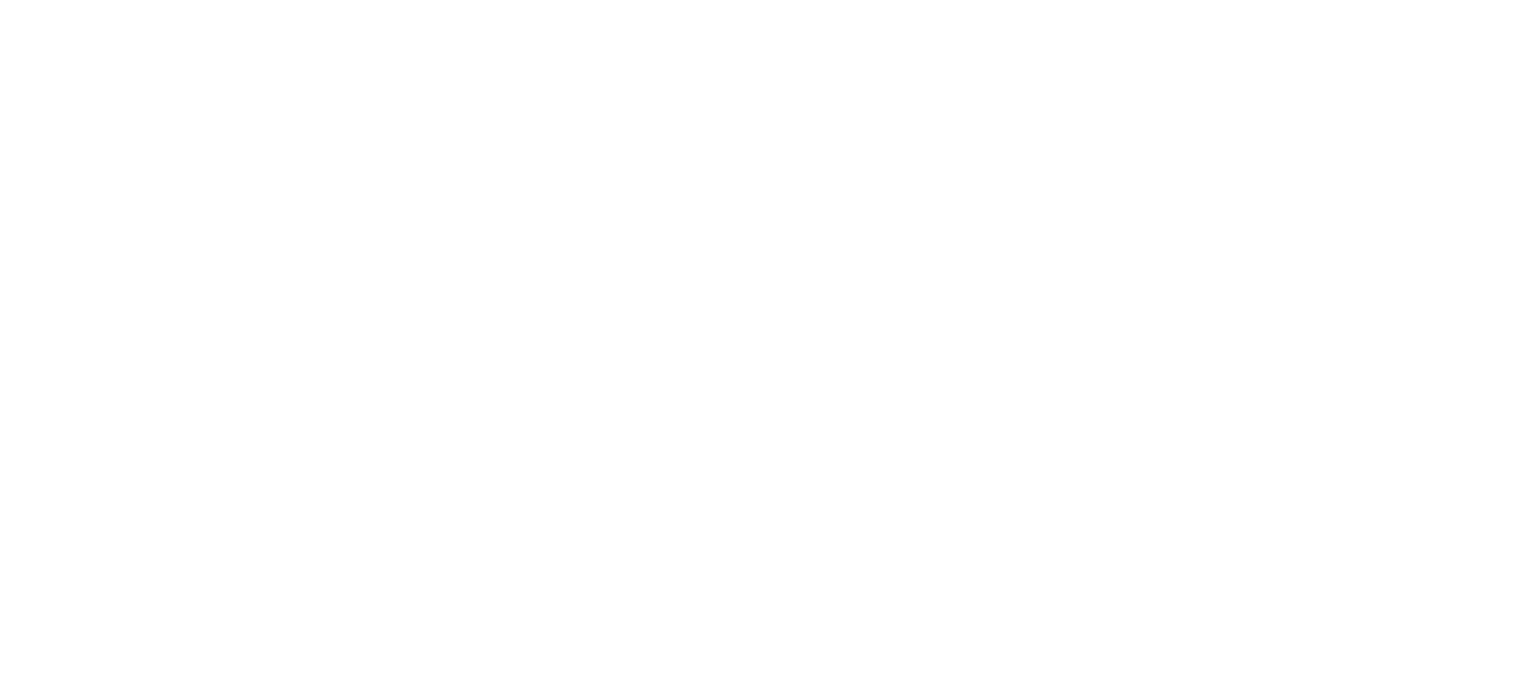 scroll, scrollTop: 0, scrollLeft: 0, axis: both 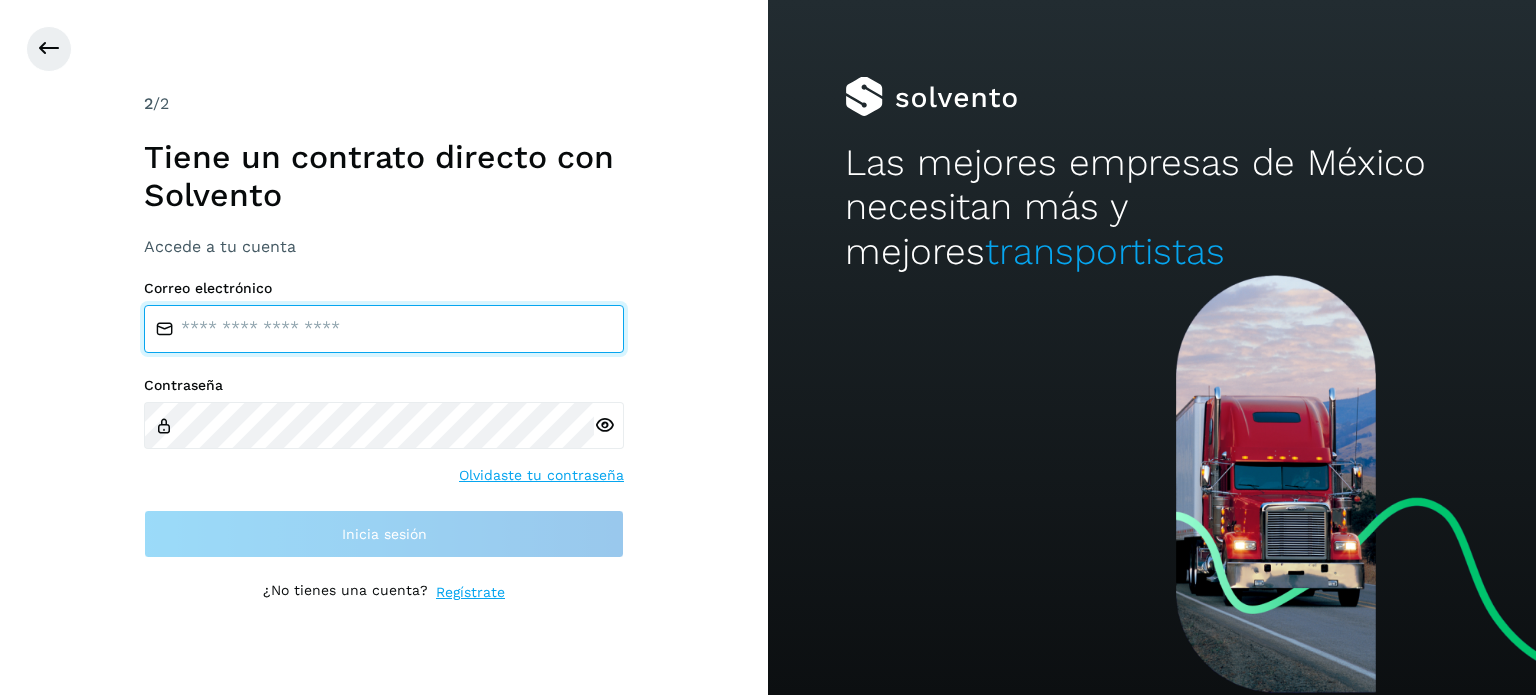 type on "**********" 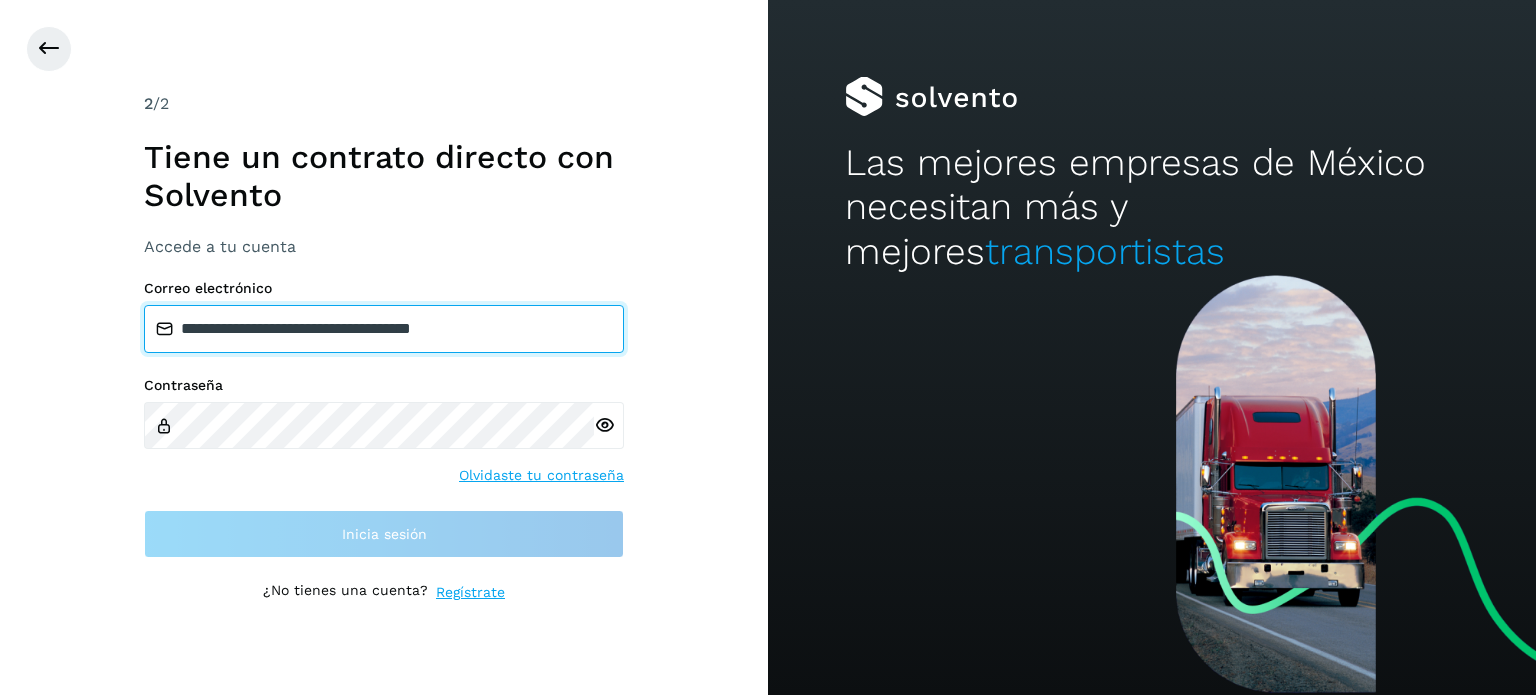 click on "**********" at bounding box center (384, 329) 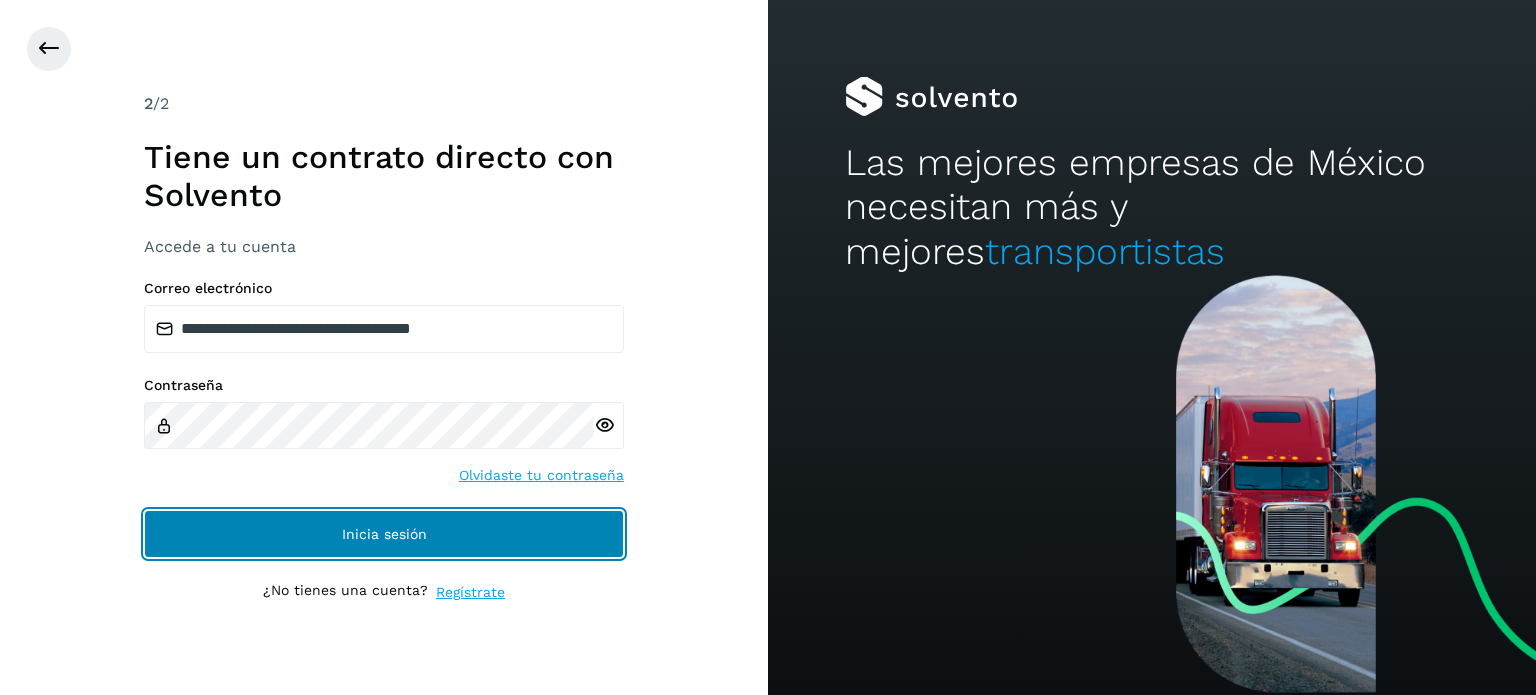 click on "Inicia sesión" at bounding box center [384, 534] 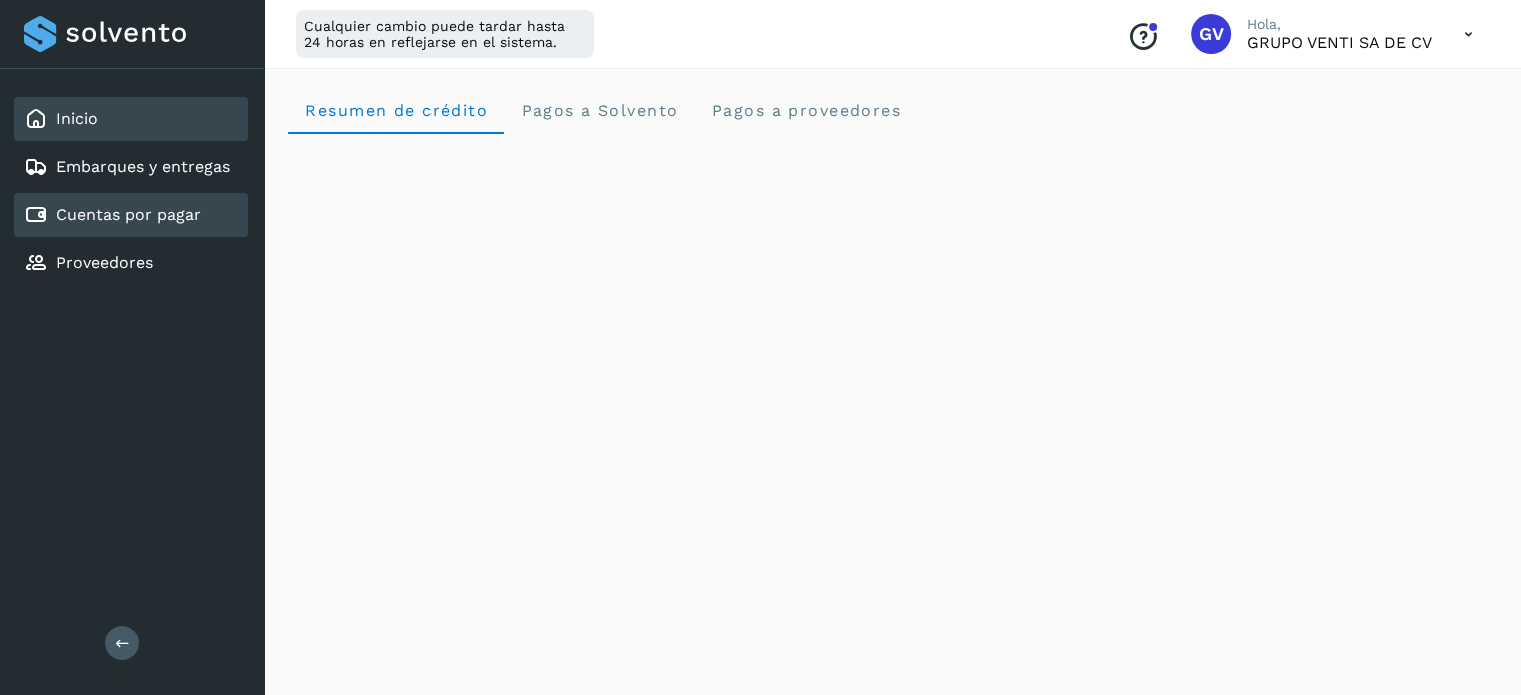 click on "Cuentas por pagar" at bounding box center [128, 214] 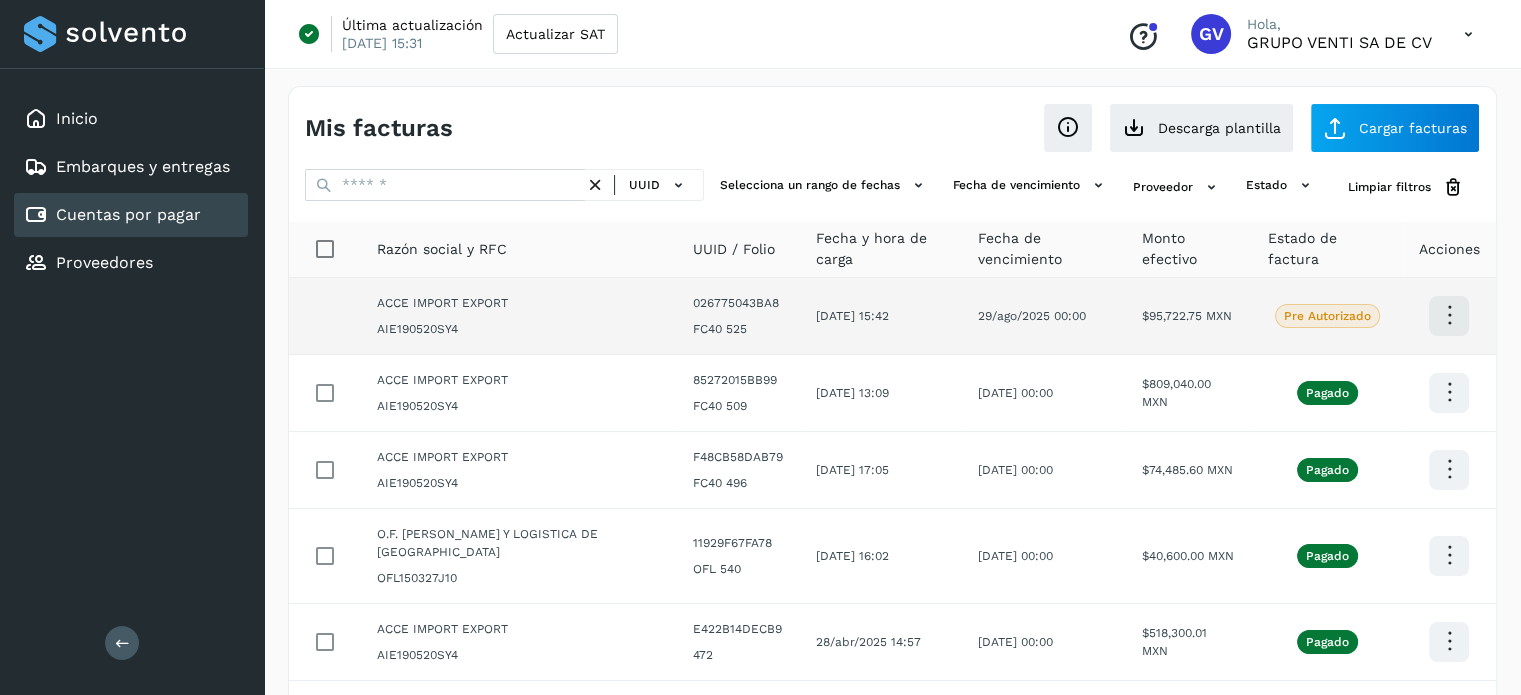click on "29/ago/2025 00:00" 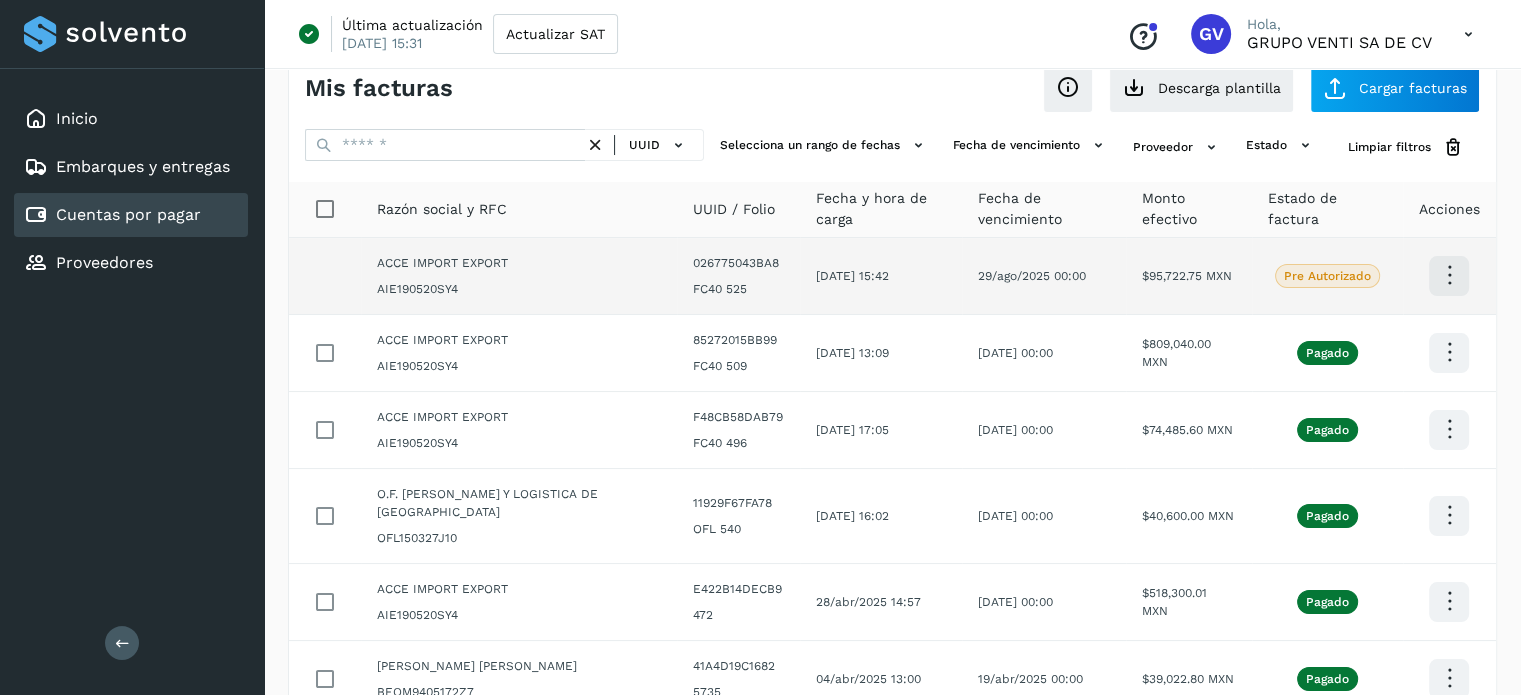 scroll, scrollTop: 15, scrollLeft: 0, axis: vertical 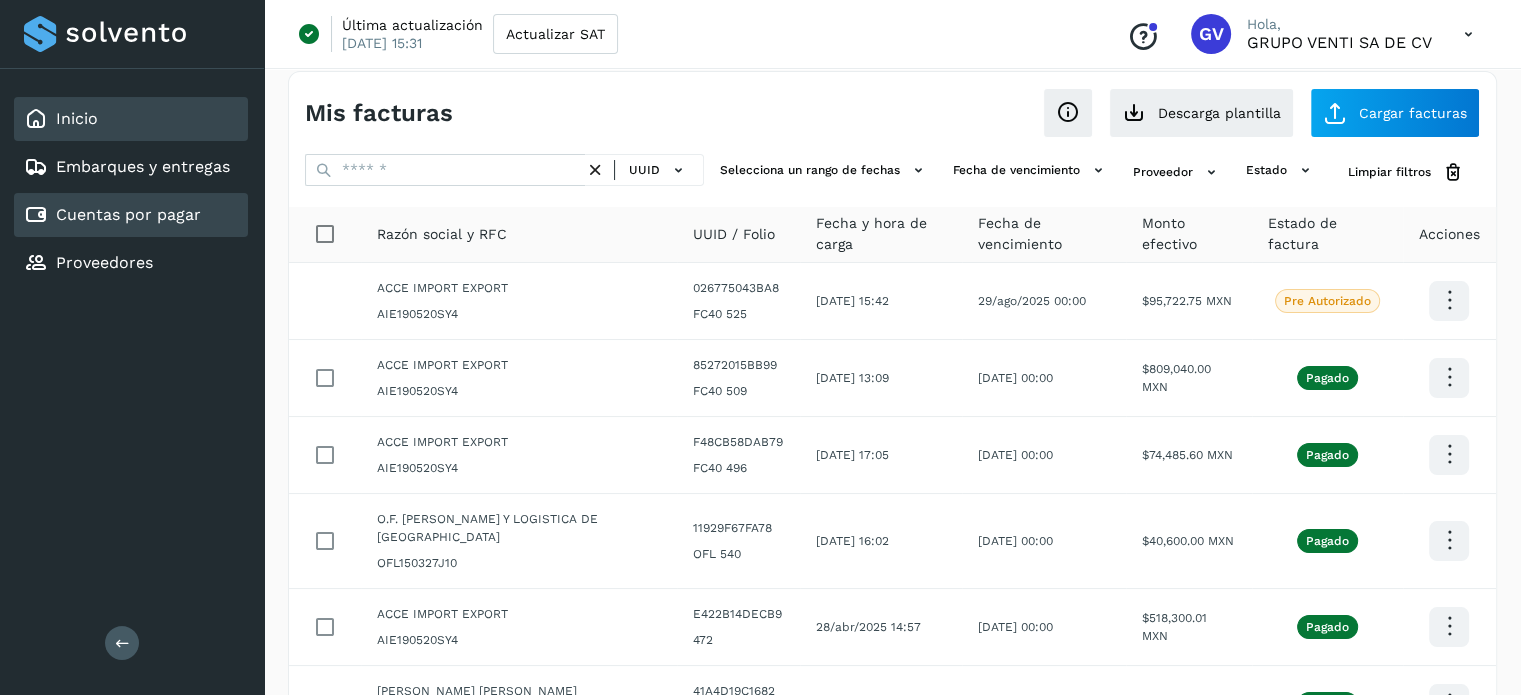 click on "Inicio" at bounding box center [77, 118] 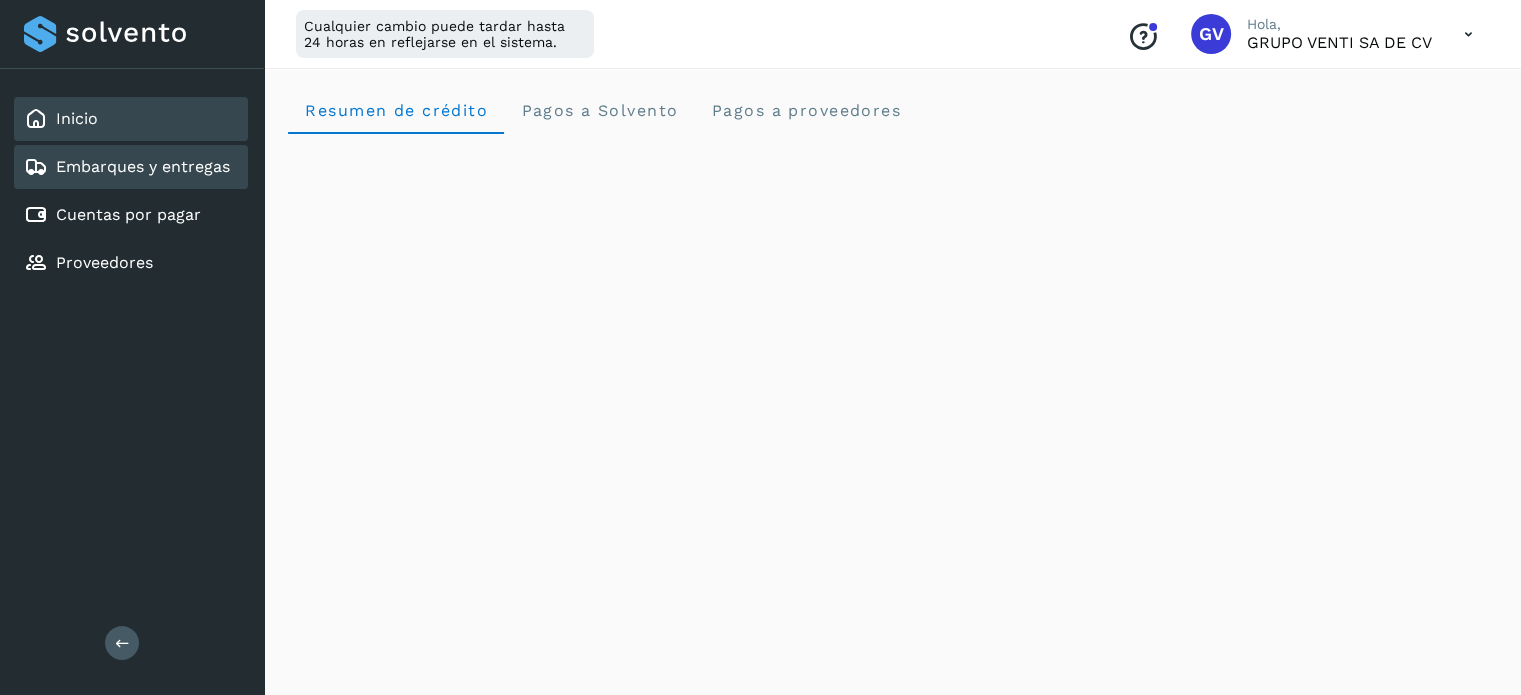 click on "Embarques y entregas" at bounding box center (143, 166) 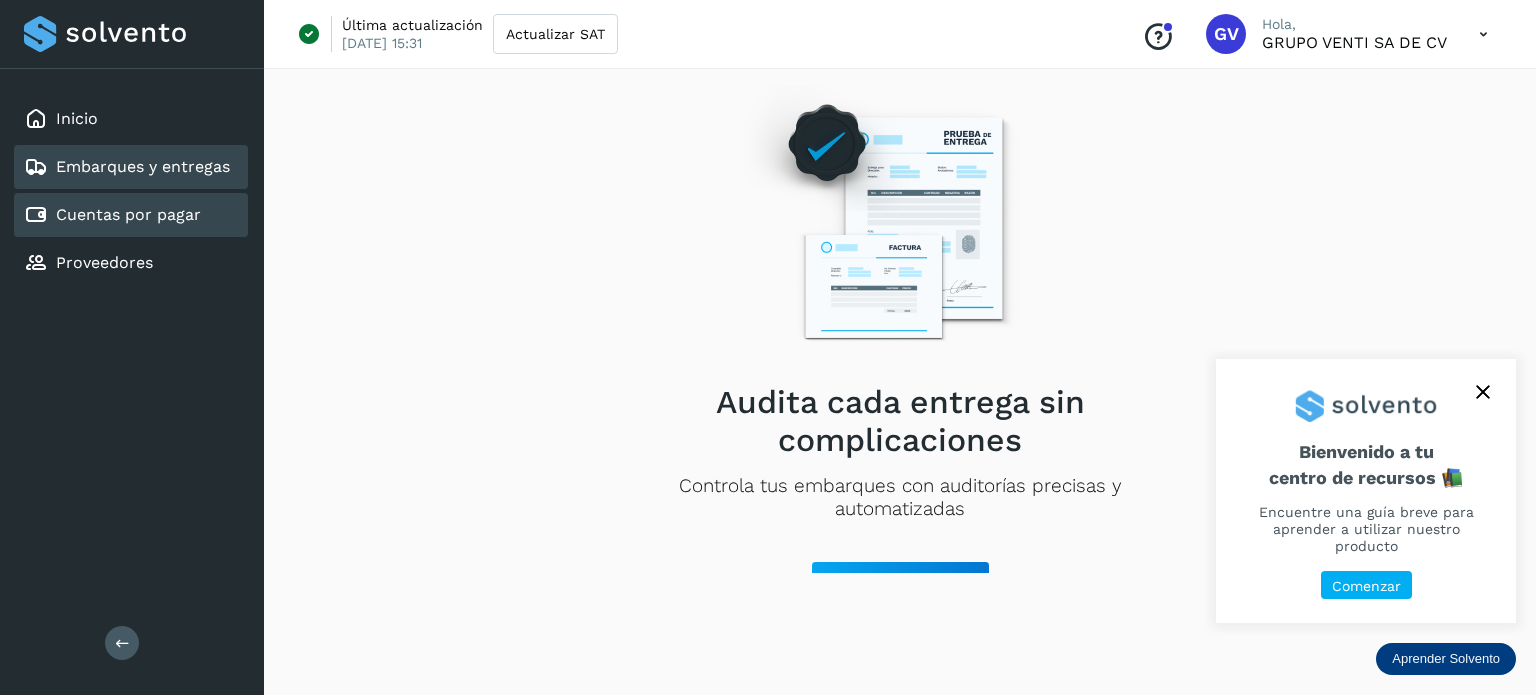 click on "Cuentas por pagar" at bounding box center (128, 214) 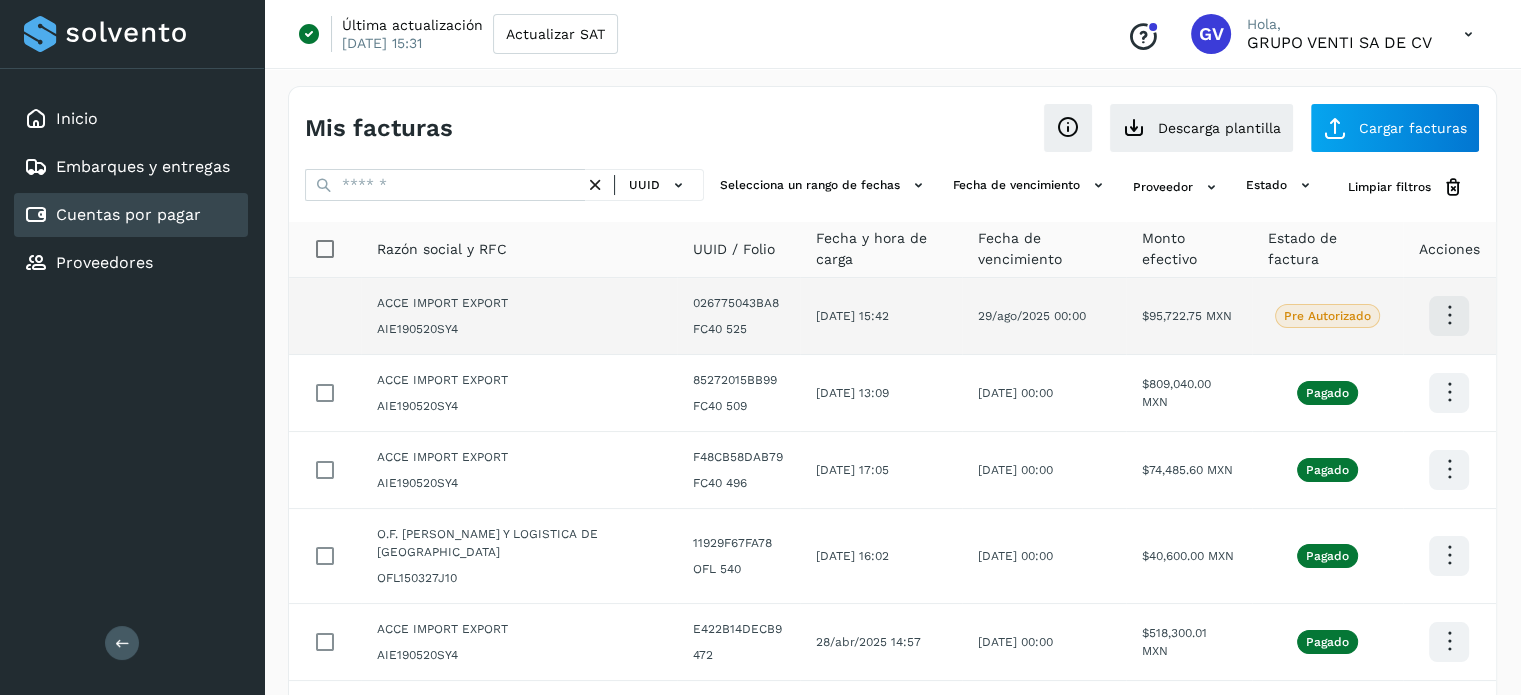 click on "026775043BA8 FC40 525" 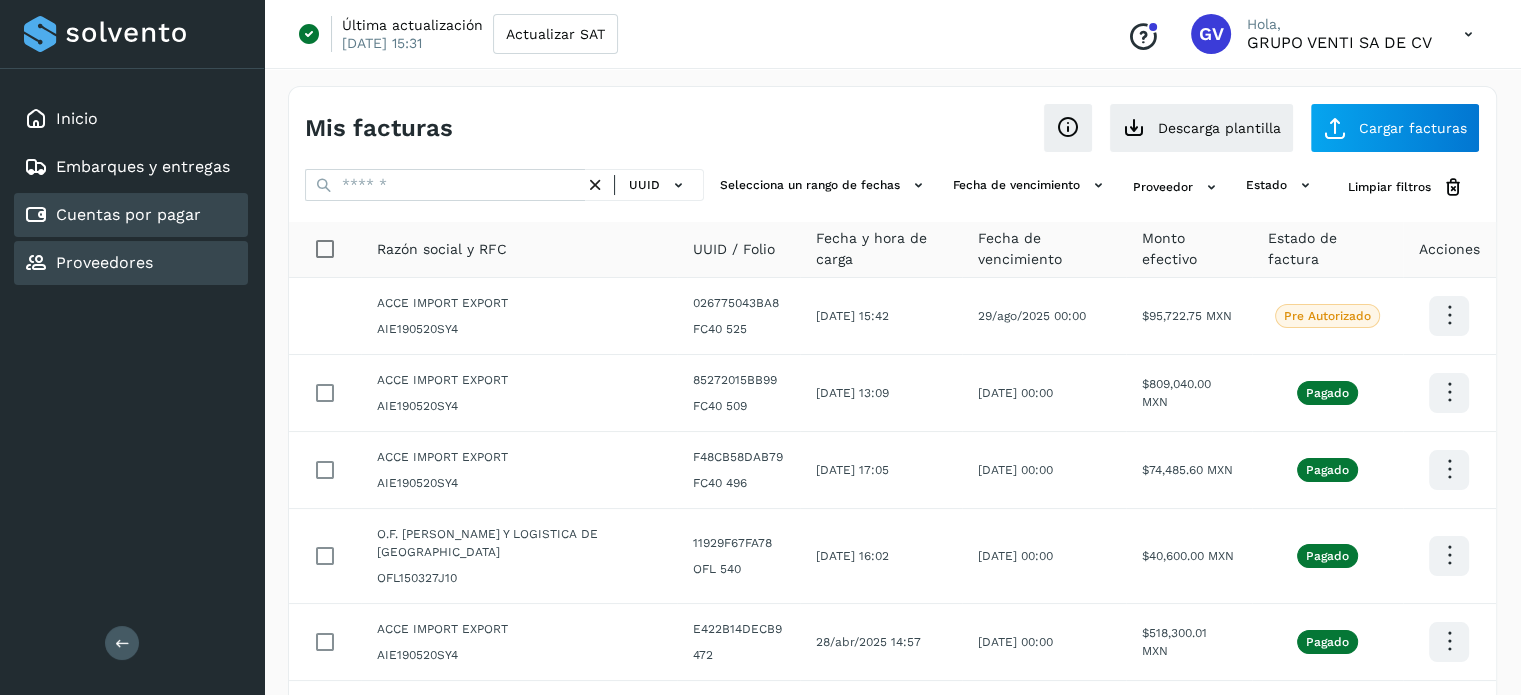 click on "Proveedores" at bounding box center (104, 262) 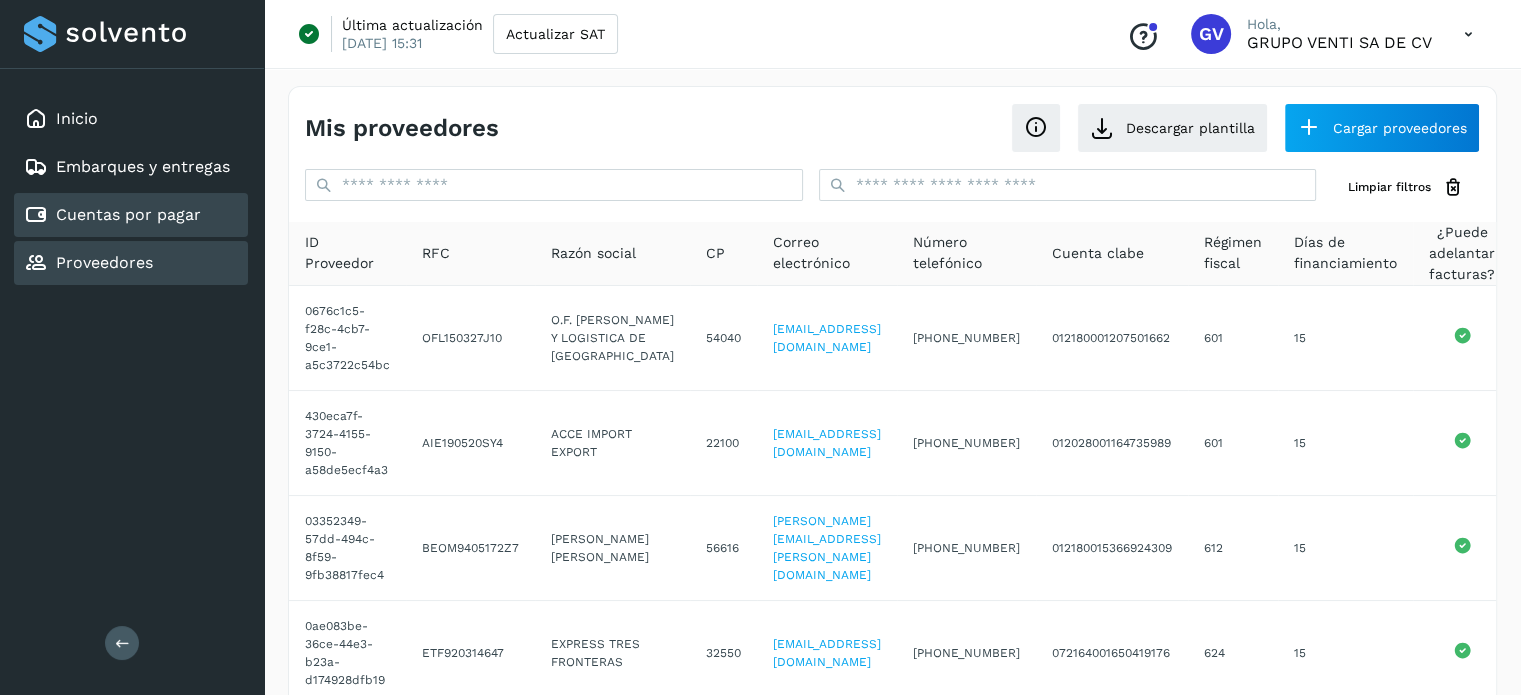 click on "Cuentas por pagar" at bounding box center (128, 214) 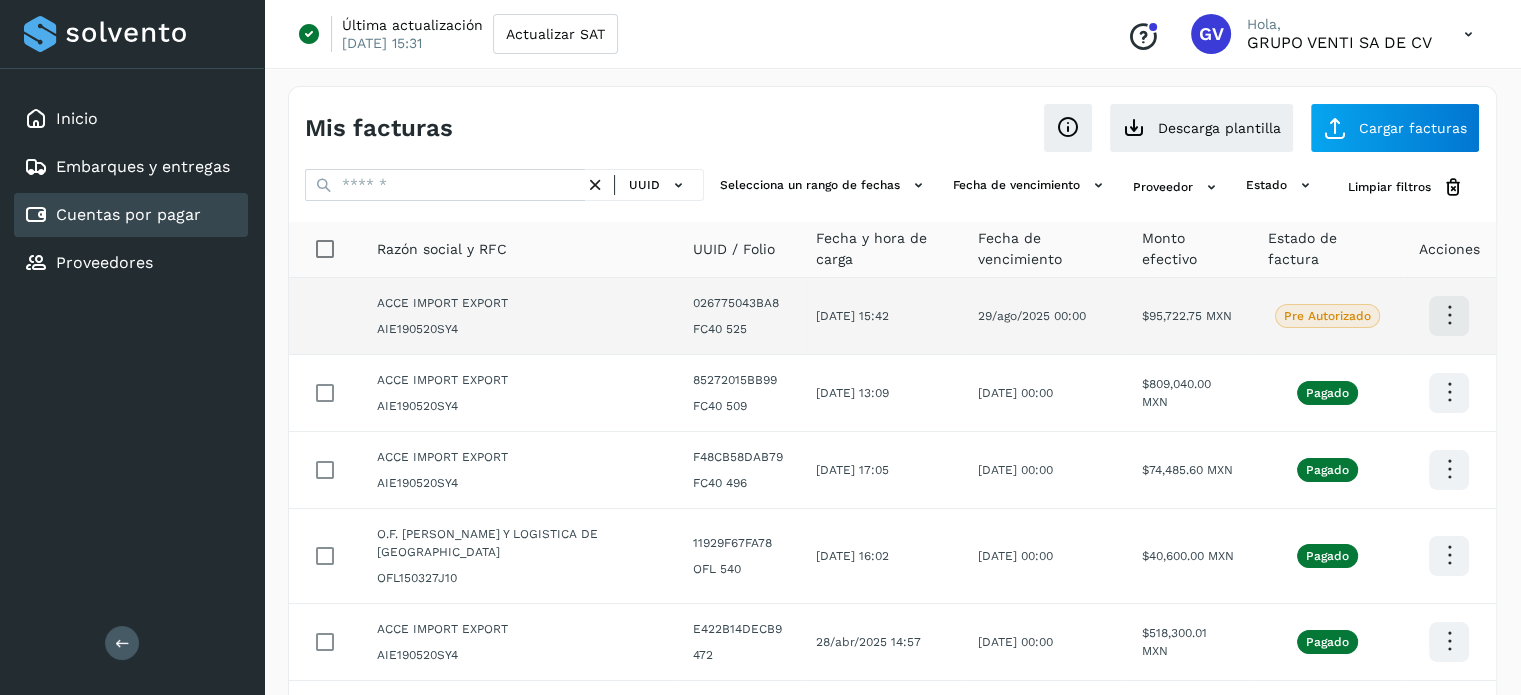 click on "$95,722.75 MXN" 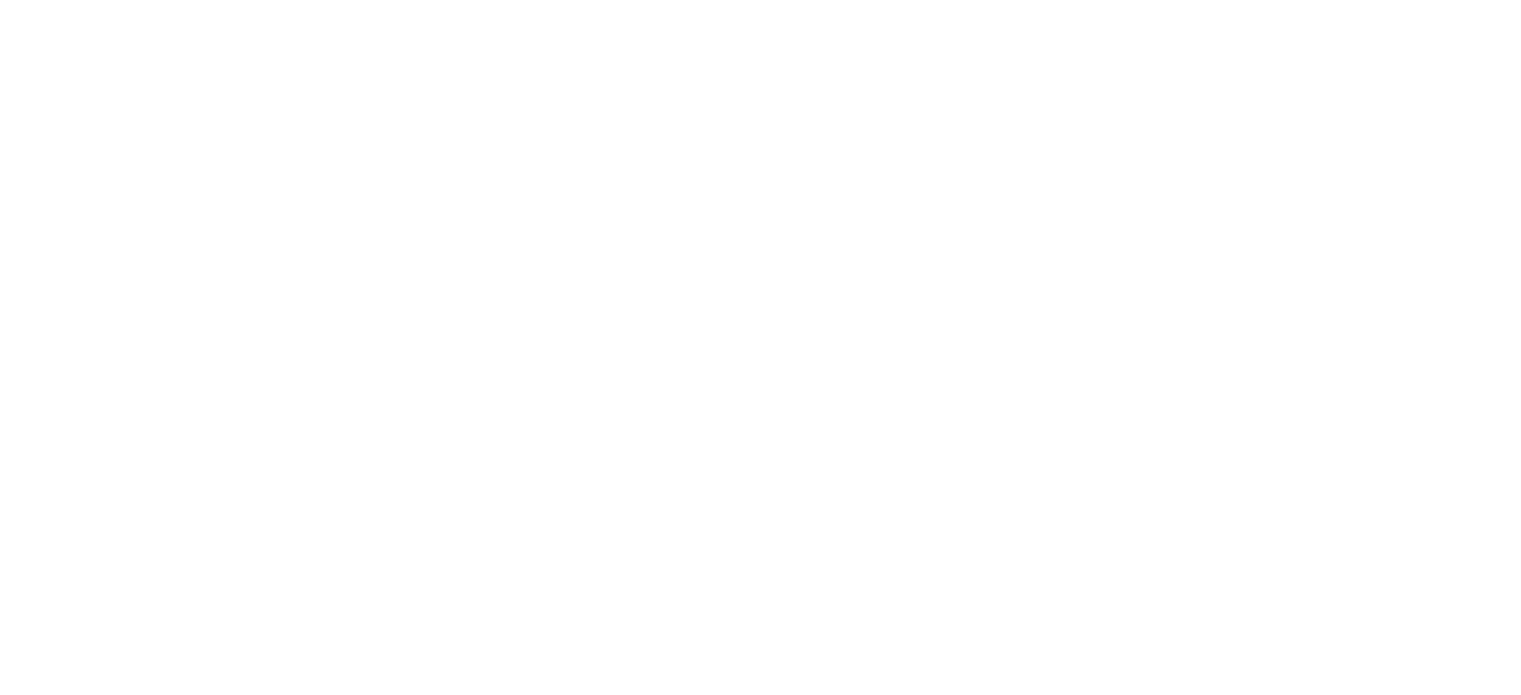 scroll, scrollTop: 0, scrollLeft: 0, axis: both 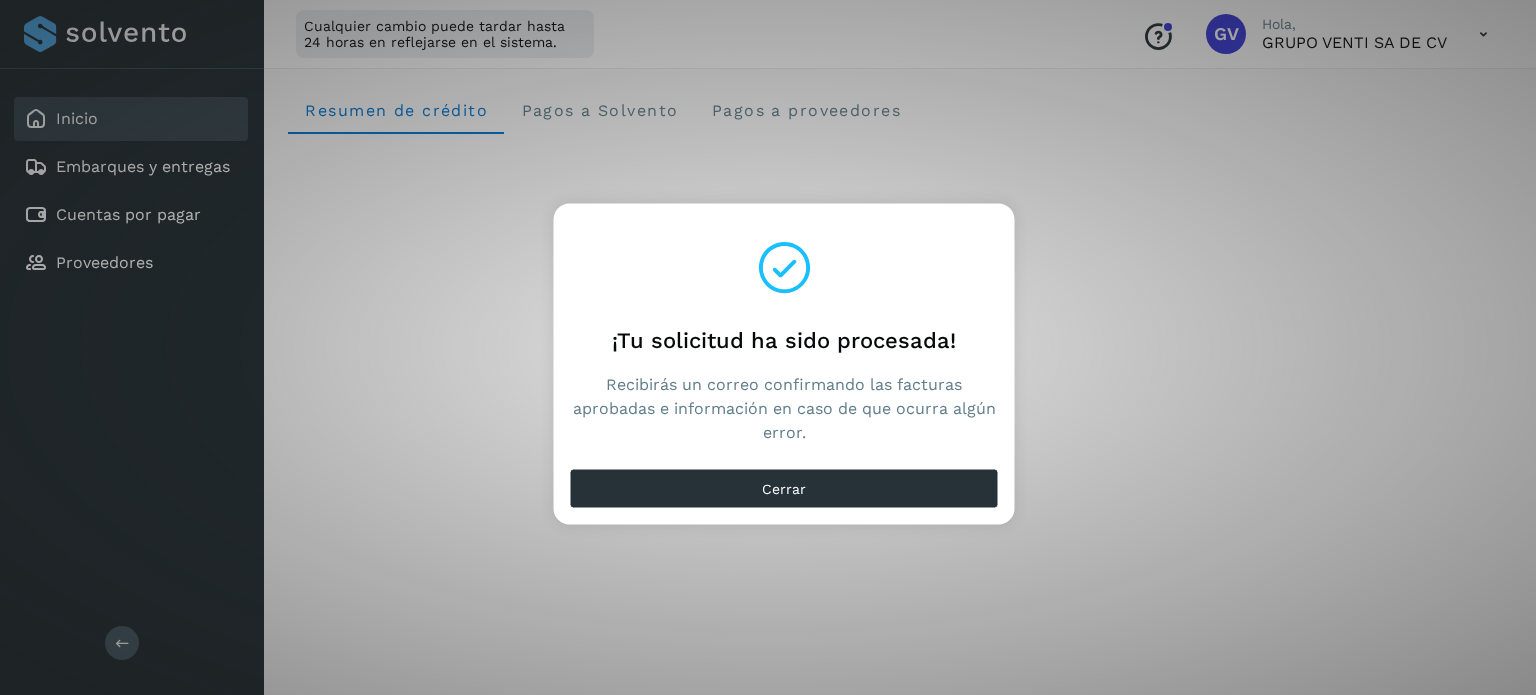 drag, startPoint x: 1136, startPoint y: 585, endPoint x: 1124, endPoint y: 585, distance: 12 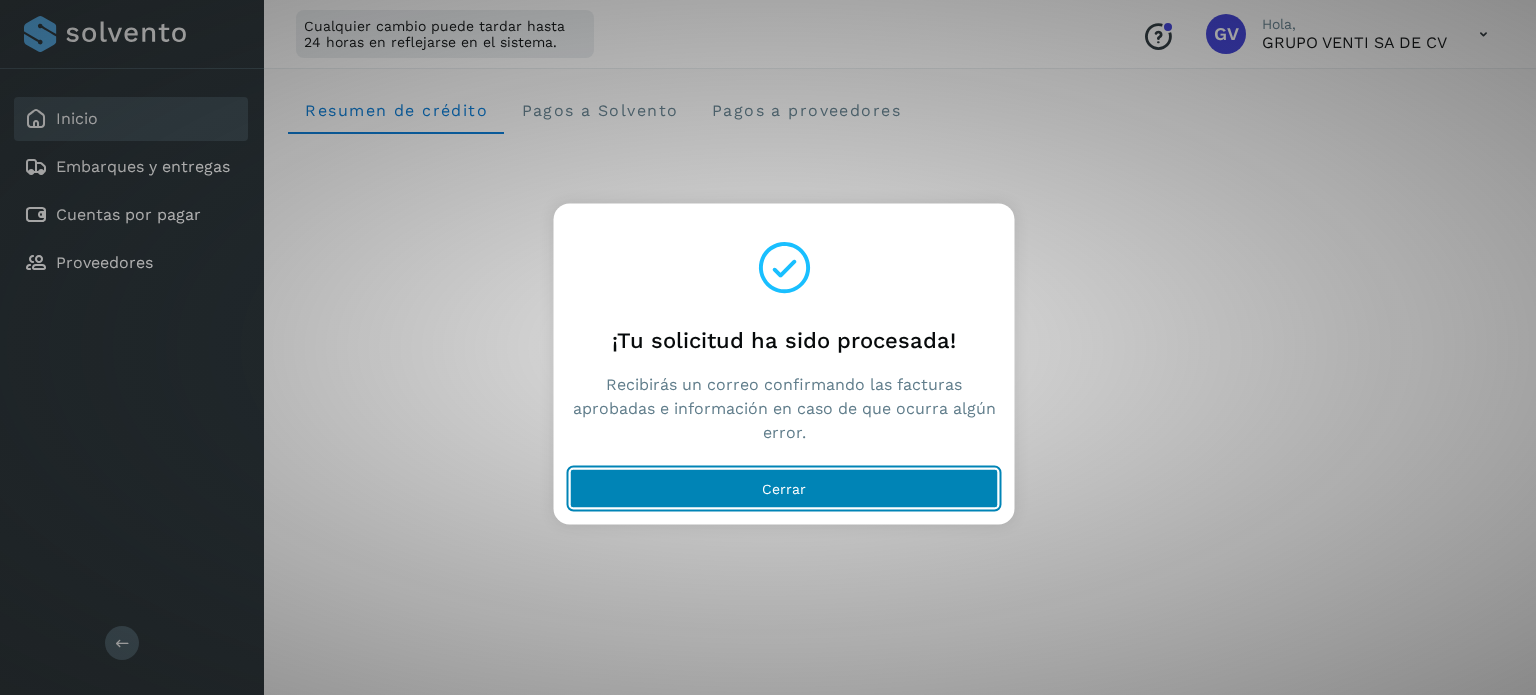 click on "Cerrar" 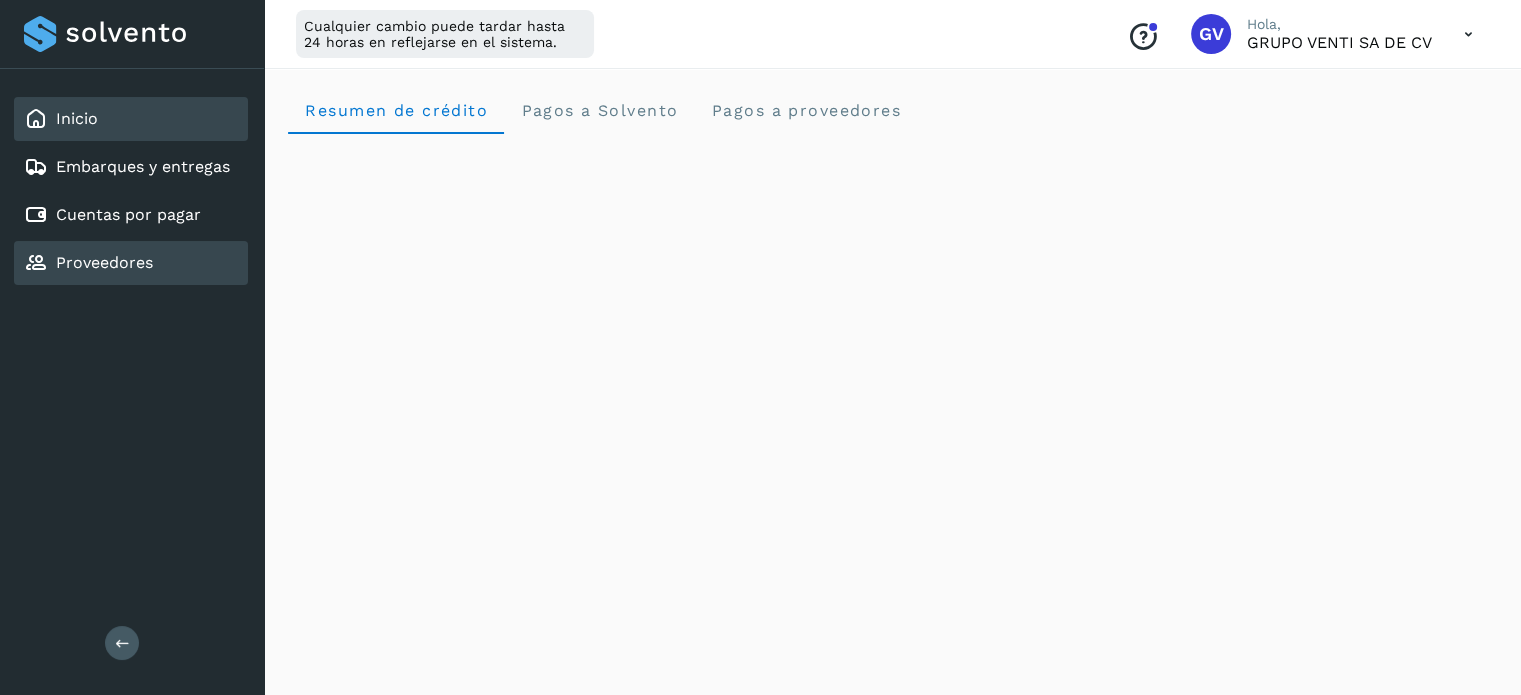 click on "Proveedores" at bounding box center (104, 262) 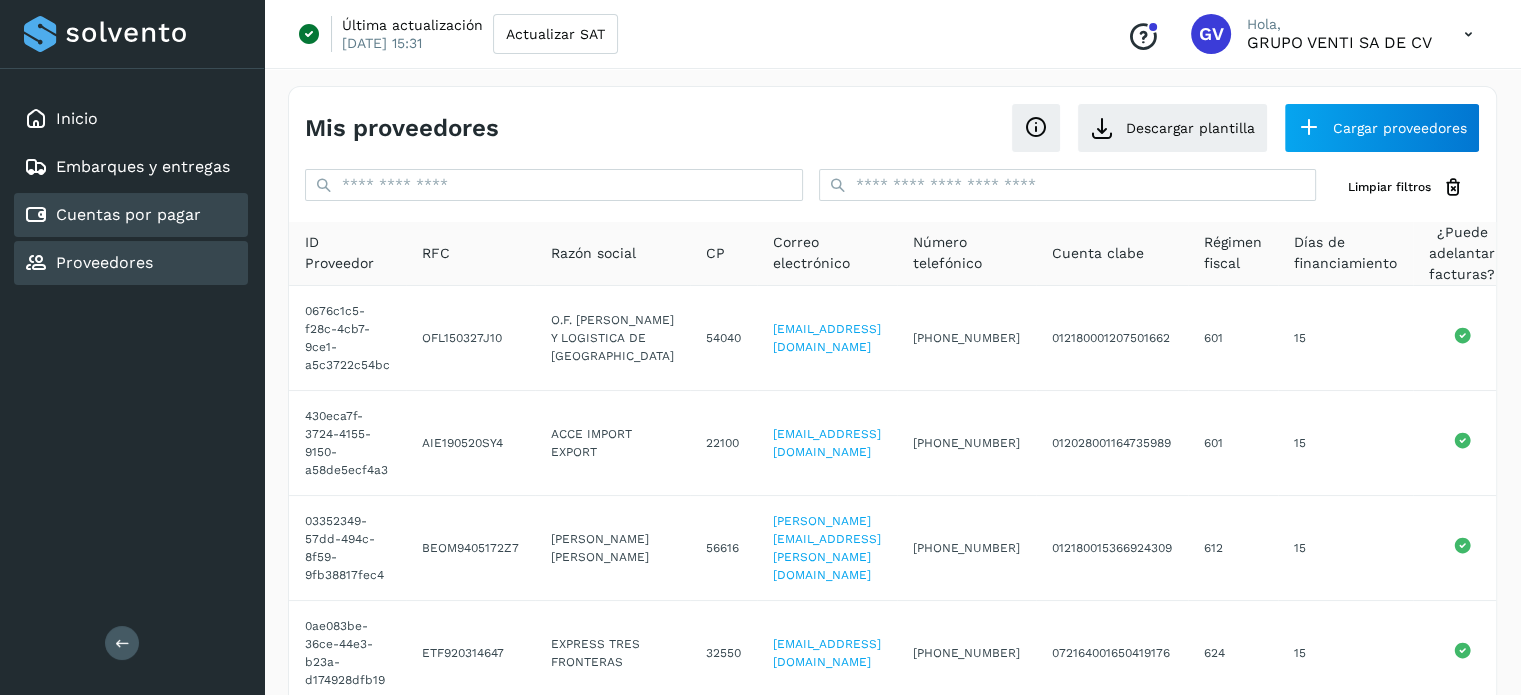 click on "Cuentas por pagar" at bounding box center (128, 214) 